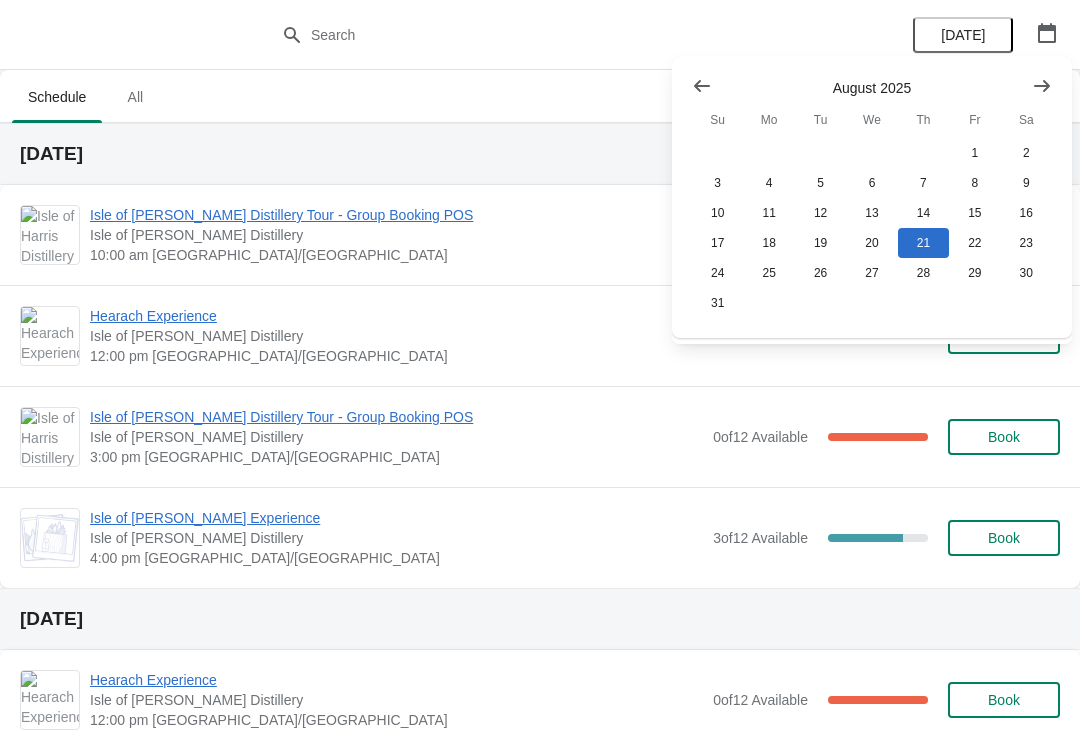 scroll, scrollTop: 0, scrollLeft: 0, axis: both 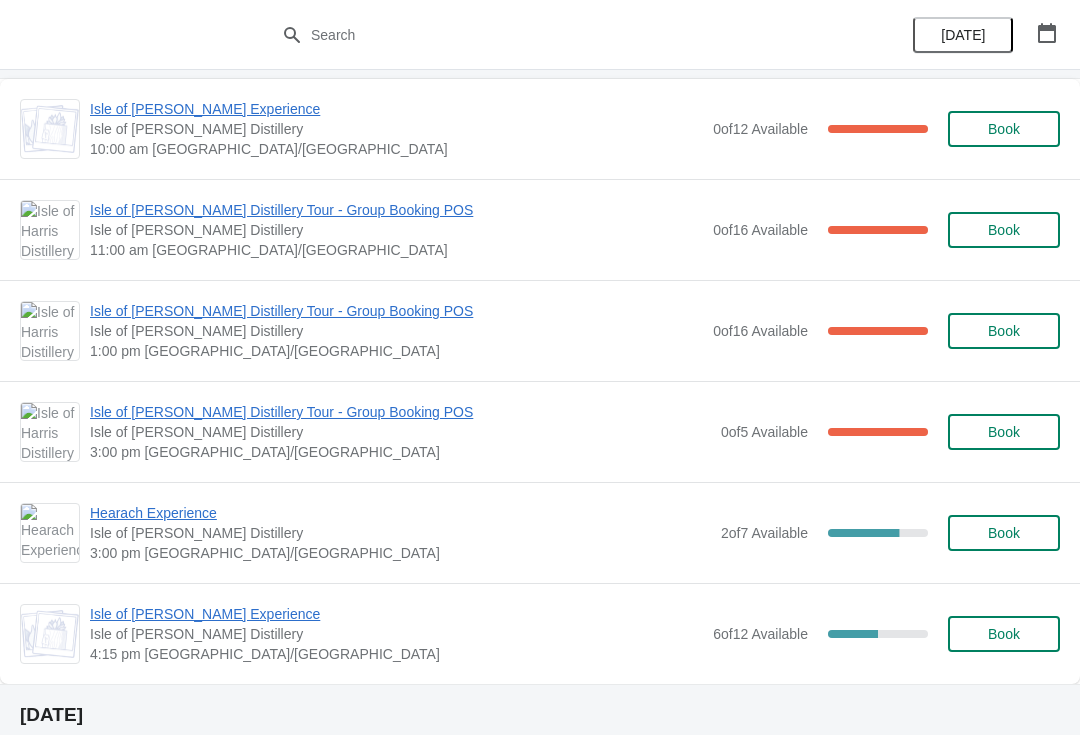 click on "Isle of [PERSON_NAME] Distillery Tour - Group Booking POS" at bounding box center (400, 412) 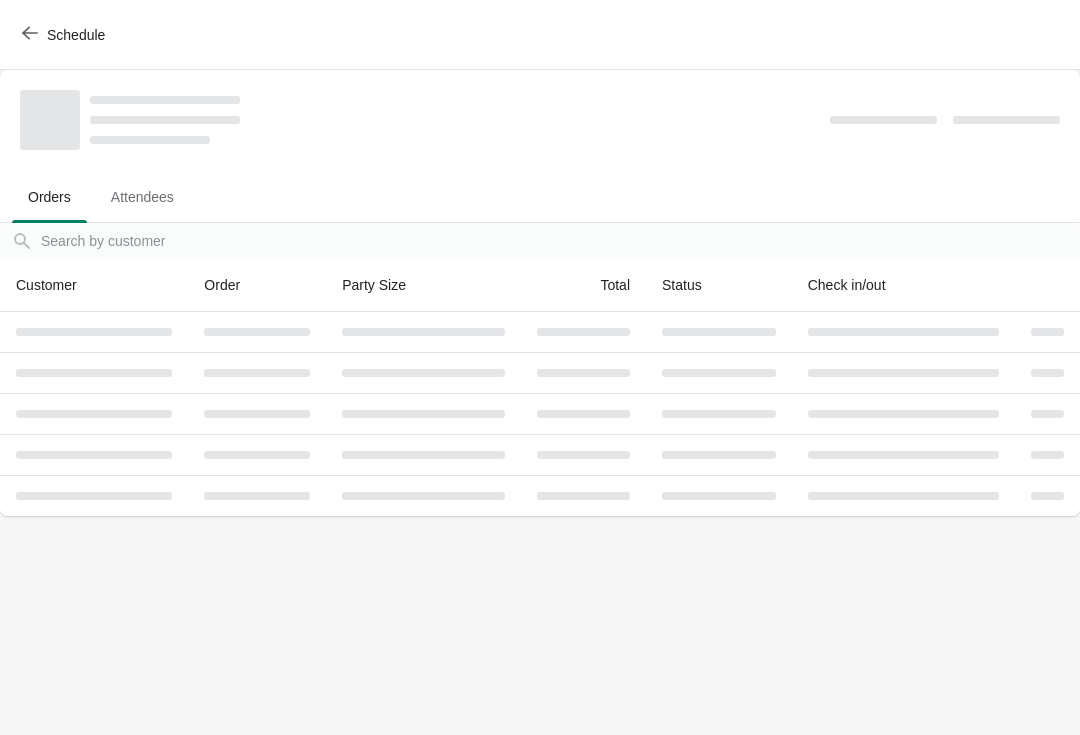 scroll, scrollTop: 0, scrollLeft: 0, axis: both 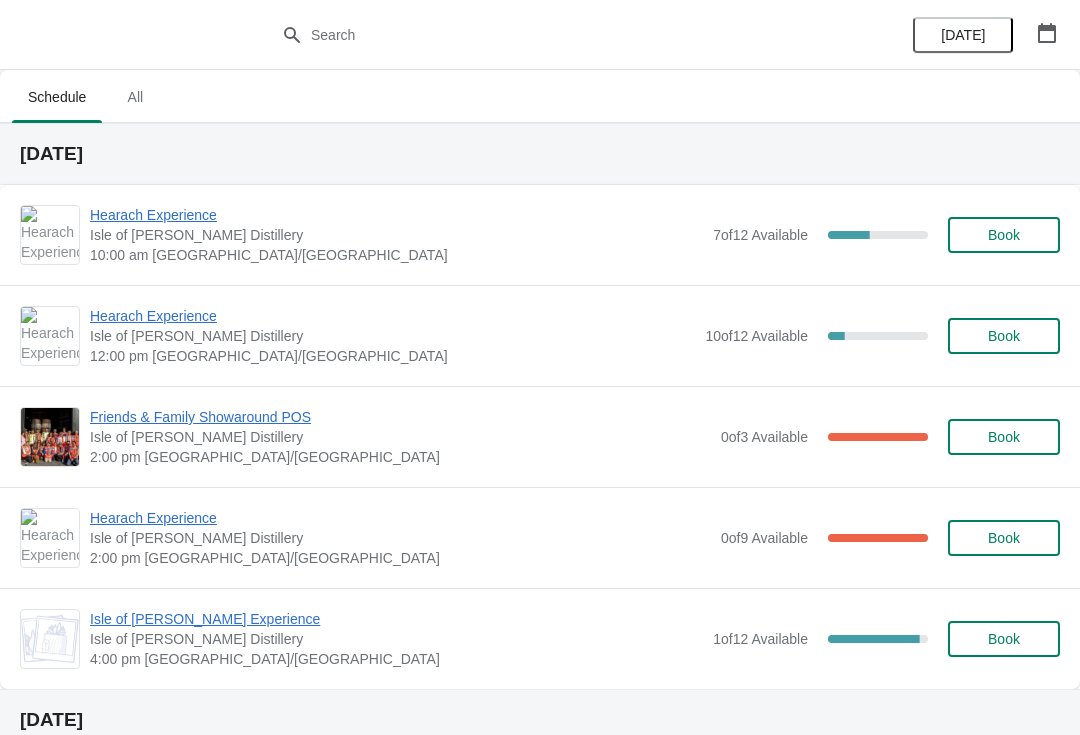 click 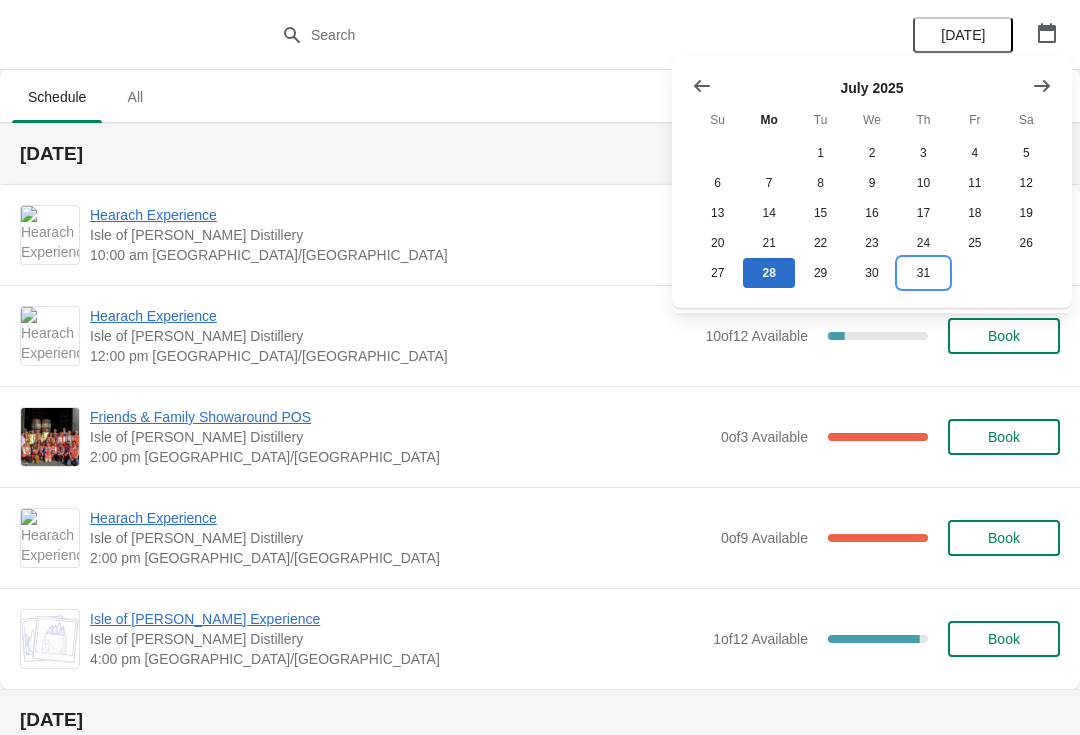 click on "31" at bounding box center [923, 273] 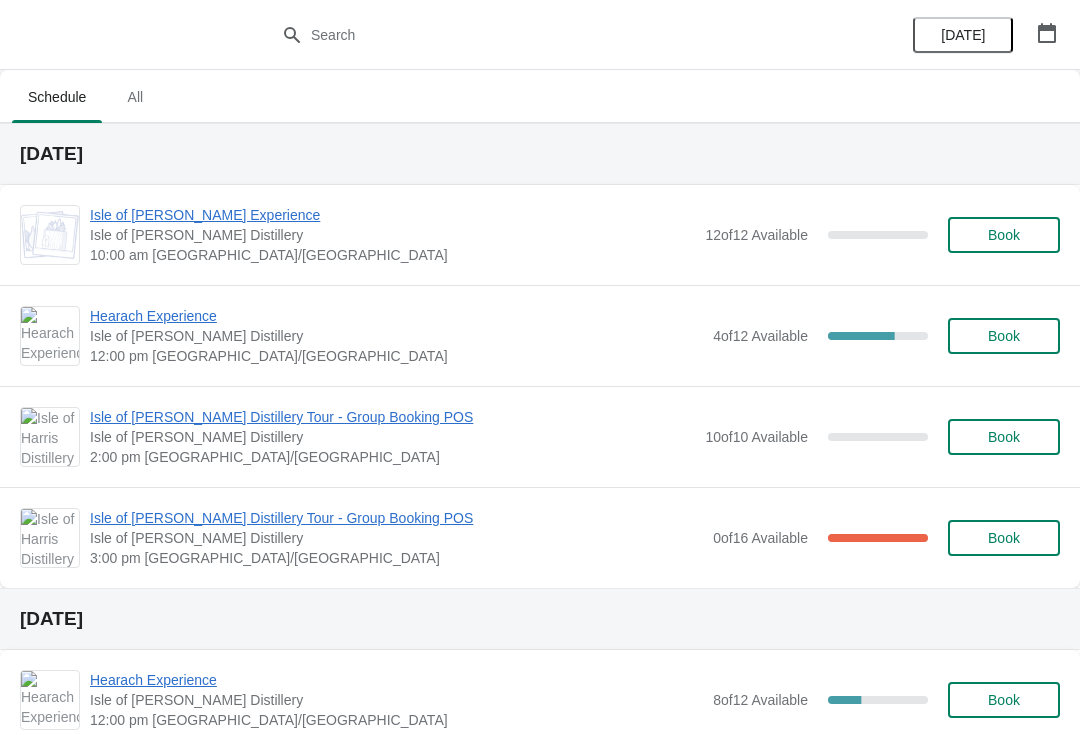 click on "Book" at bounding box center (1004, 437) 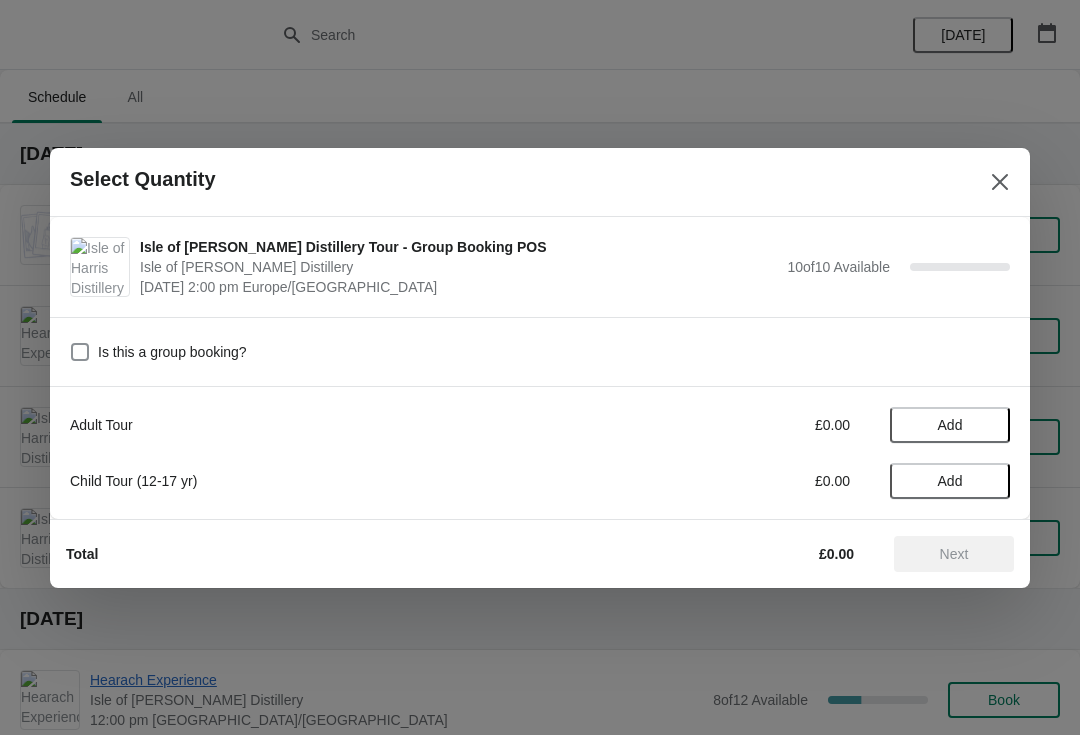 click on "Add" at bounding box center (950, 425) 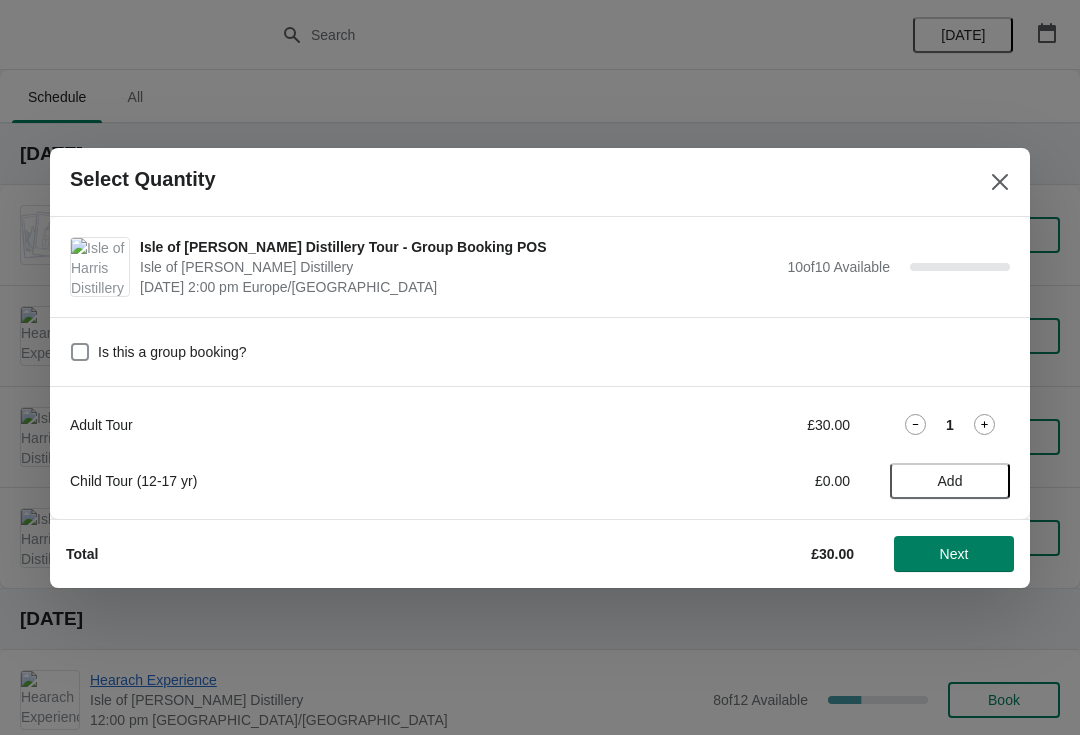 click 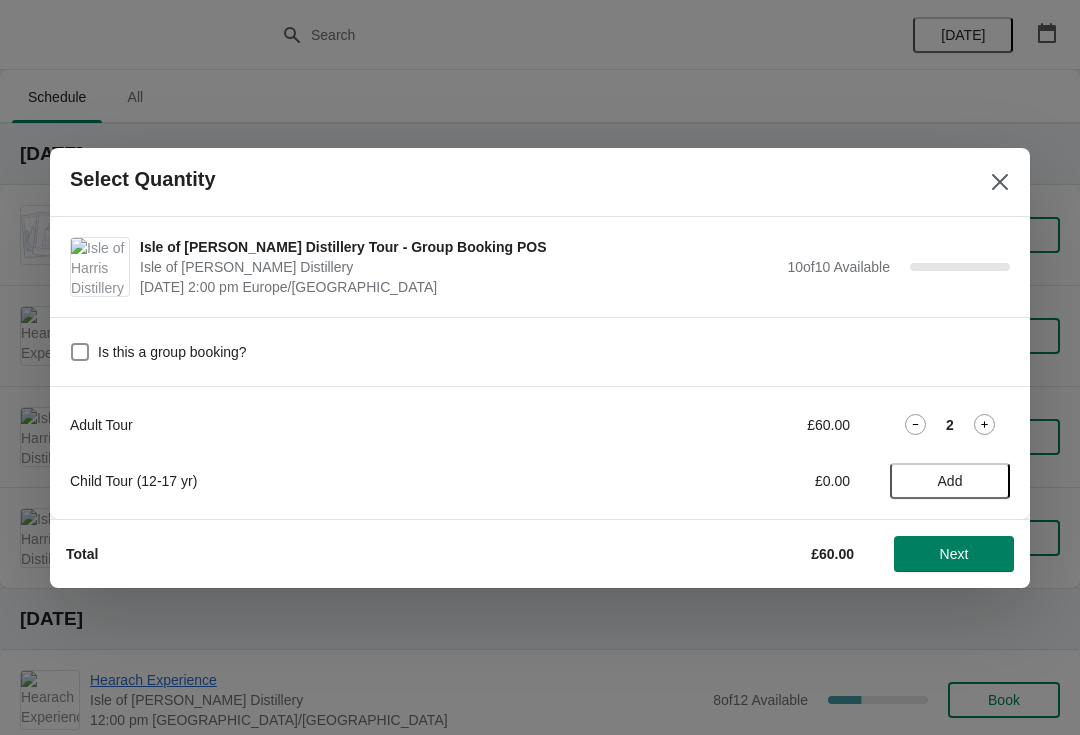 click 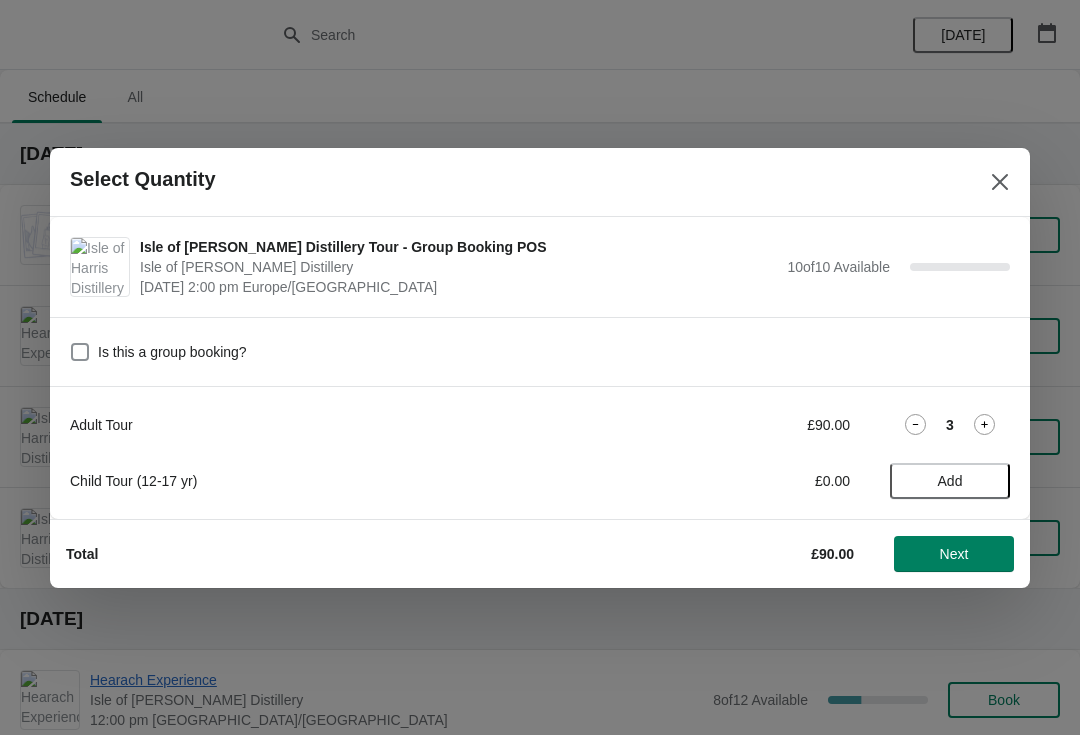 click 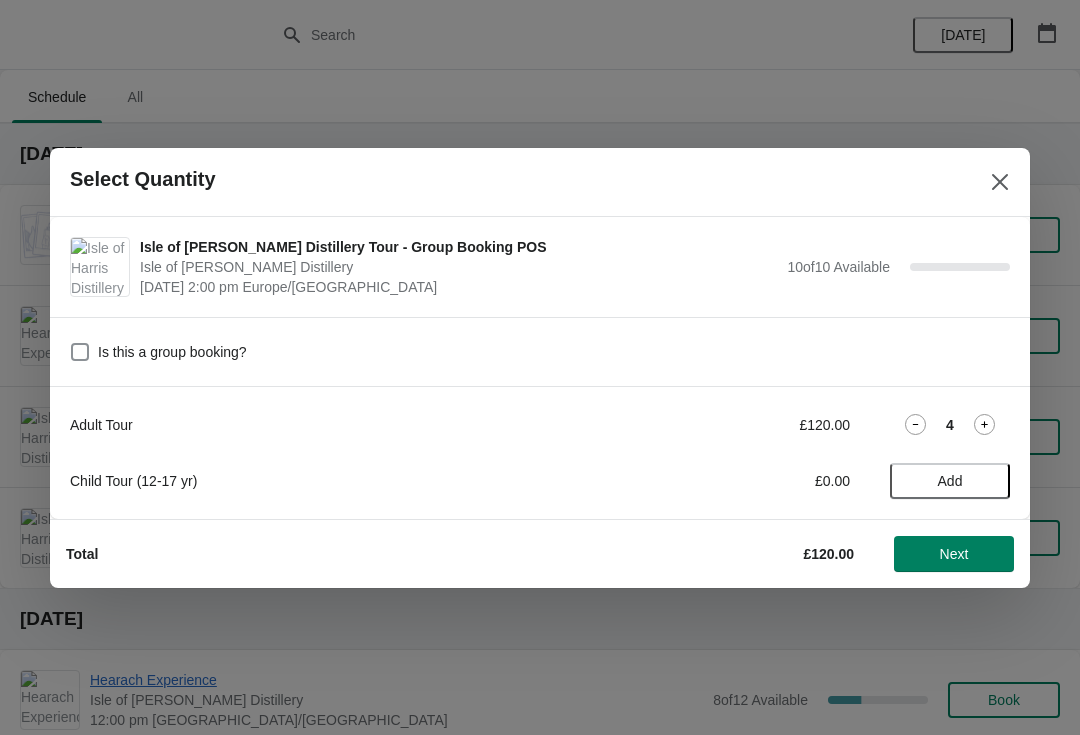 click 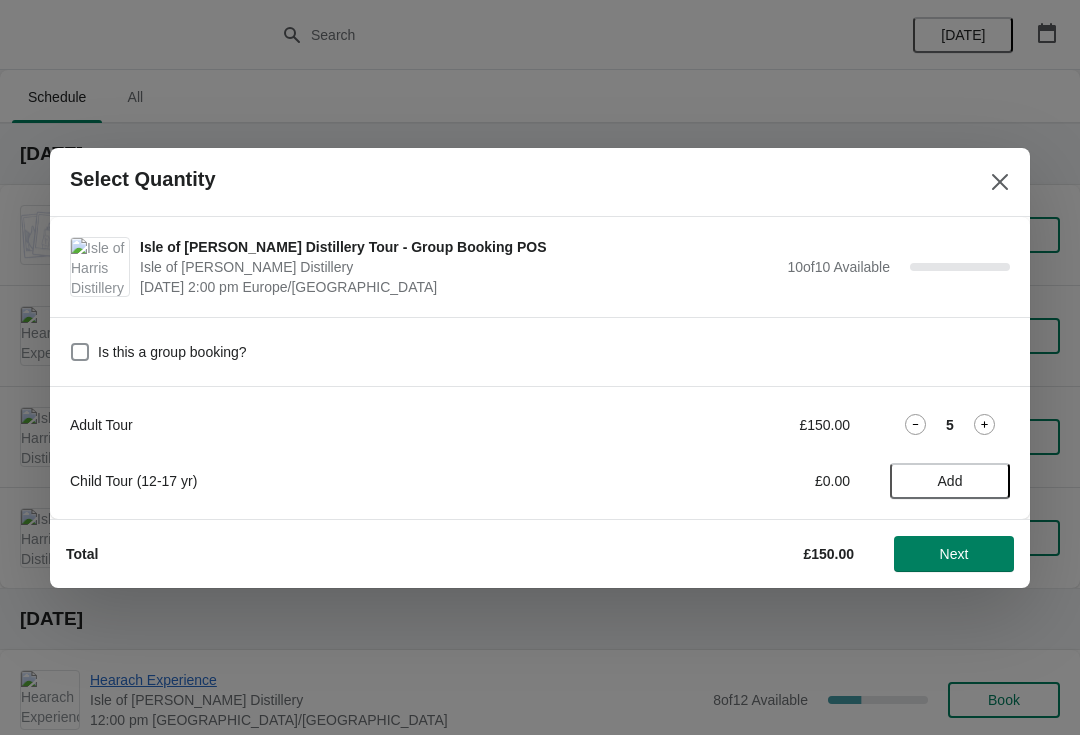 click 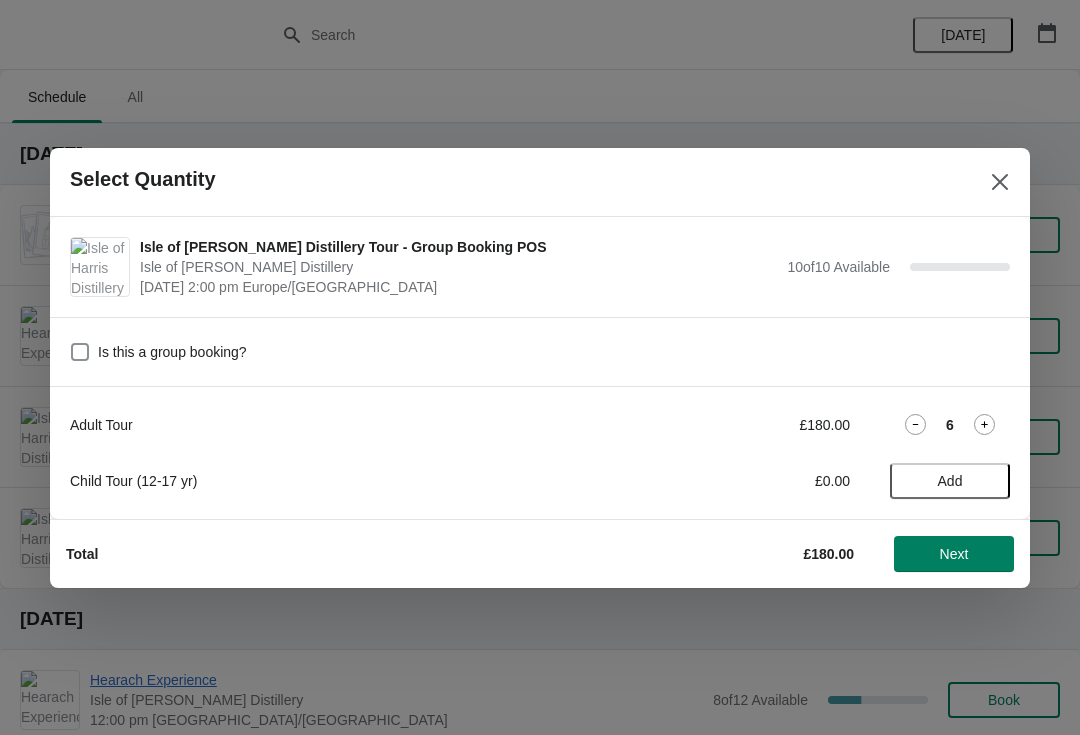 click 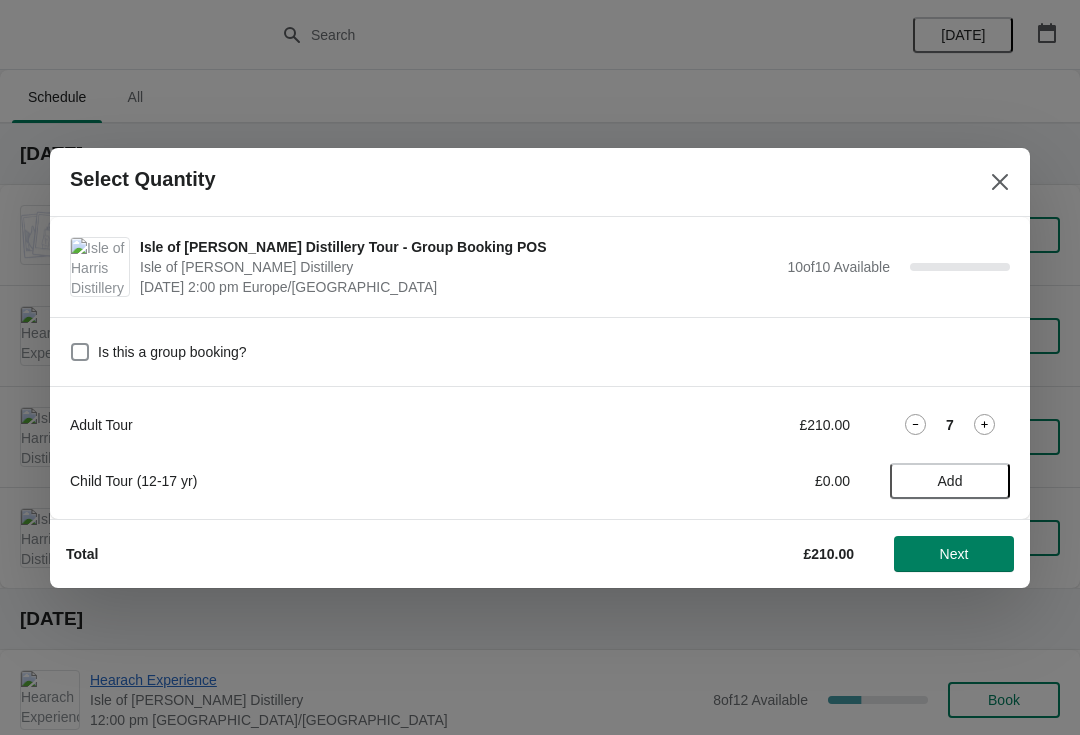click 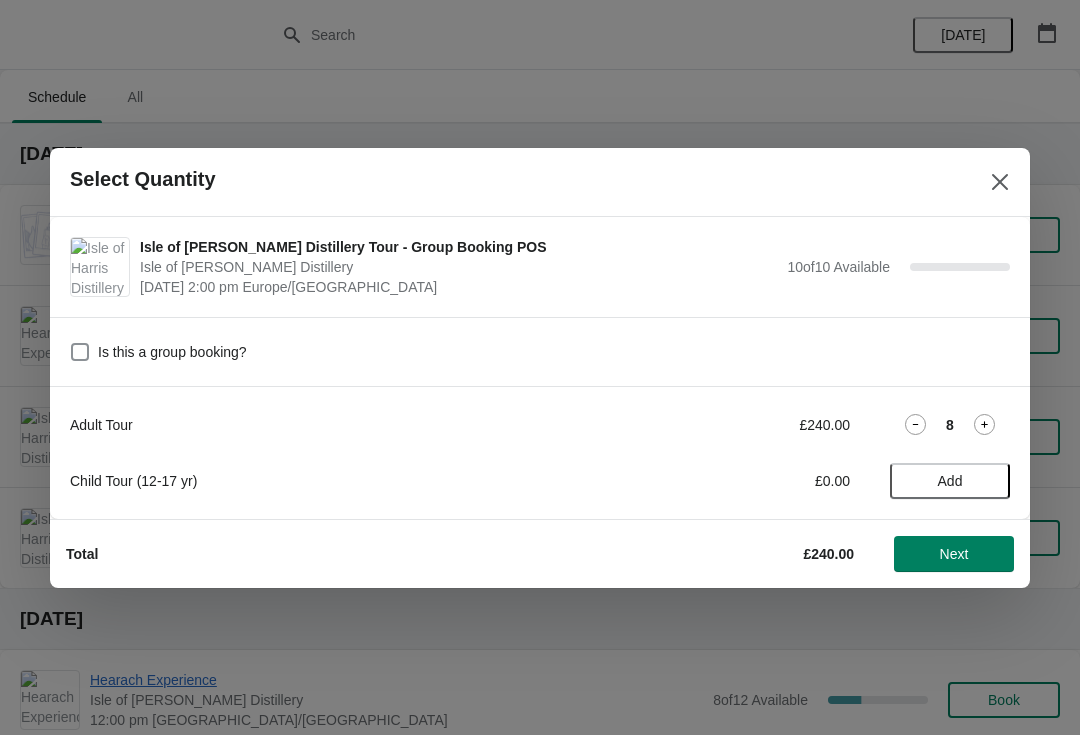 click 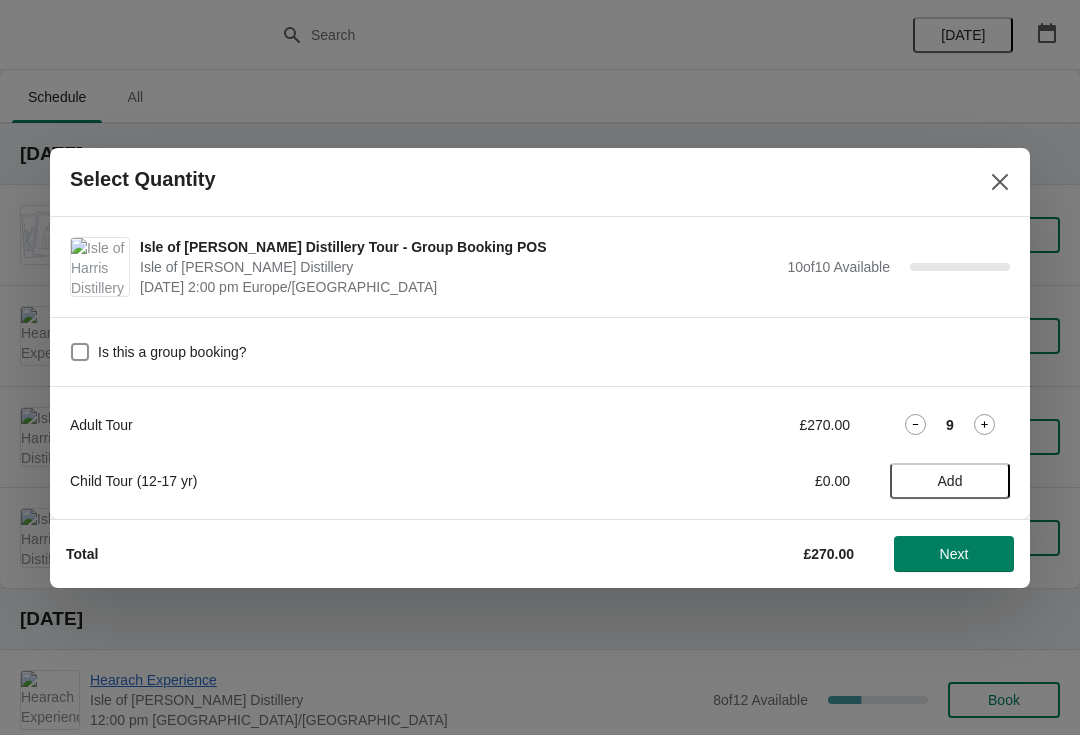 click 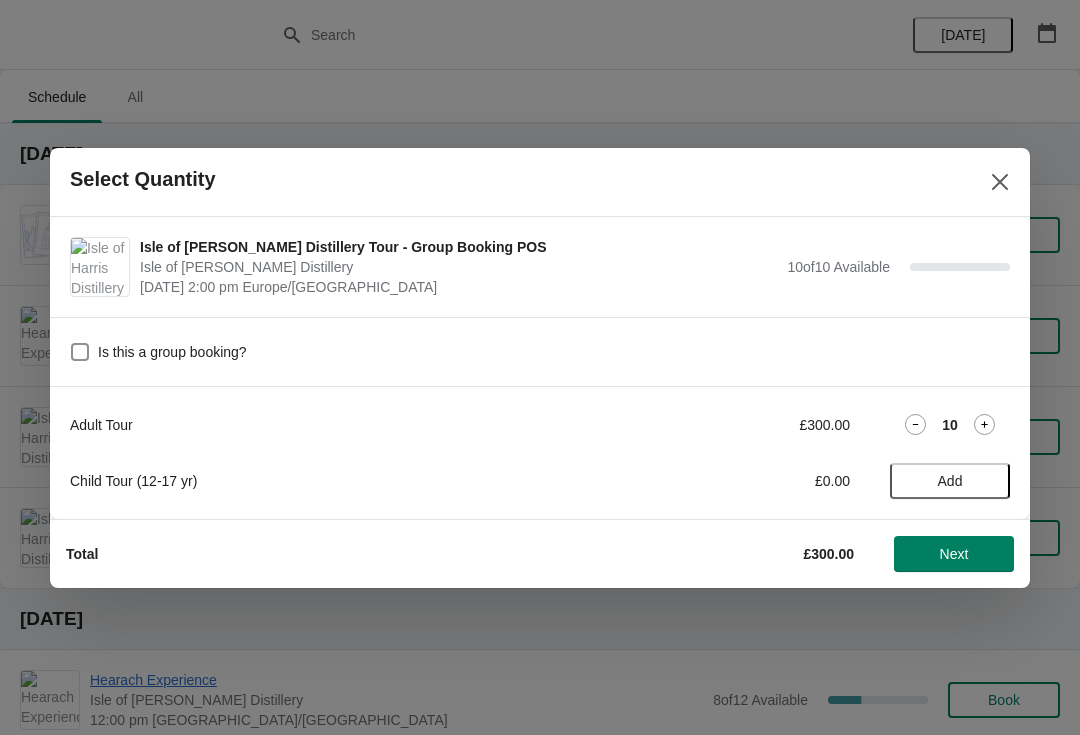 click on "Next" at bounding box center [954, 554] 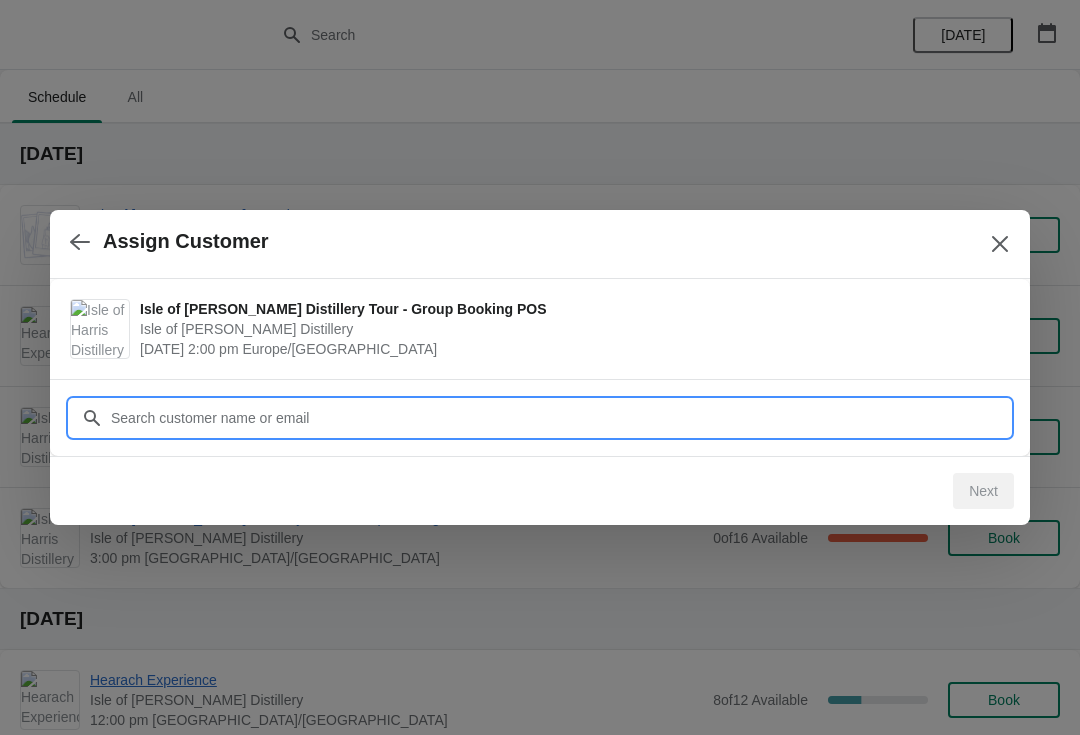 click on "Customer" at bounding box center (560, 418) 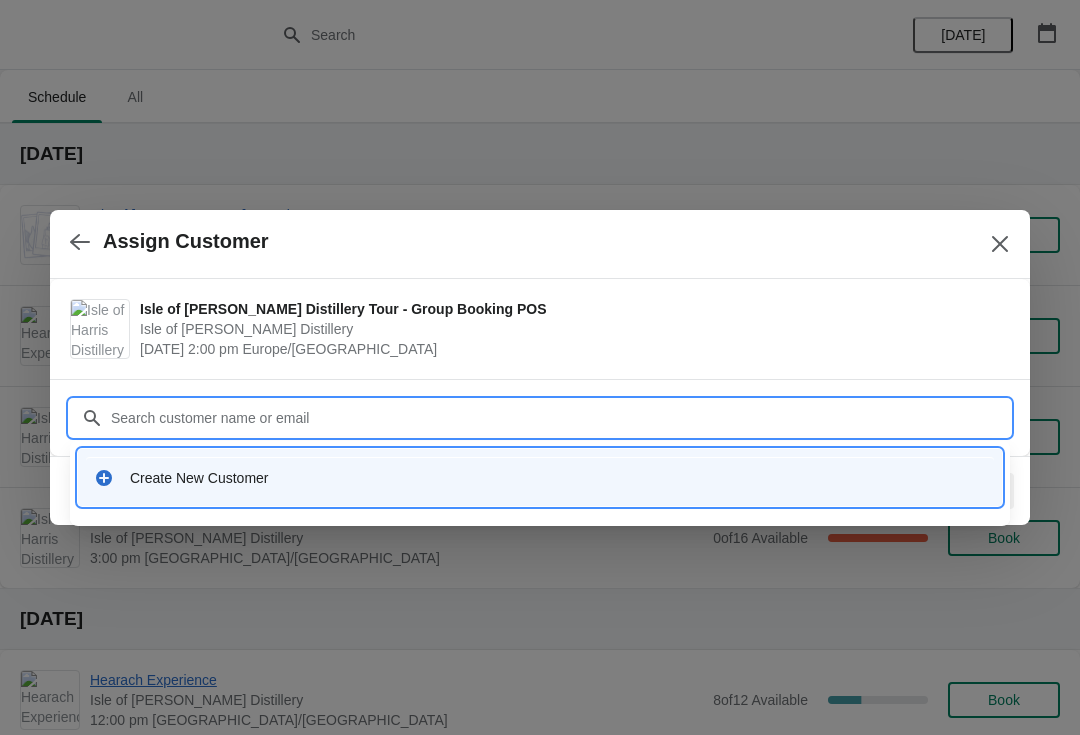 click on "Create New Customer" at bounding box center [558, 478] 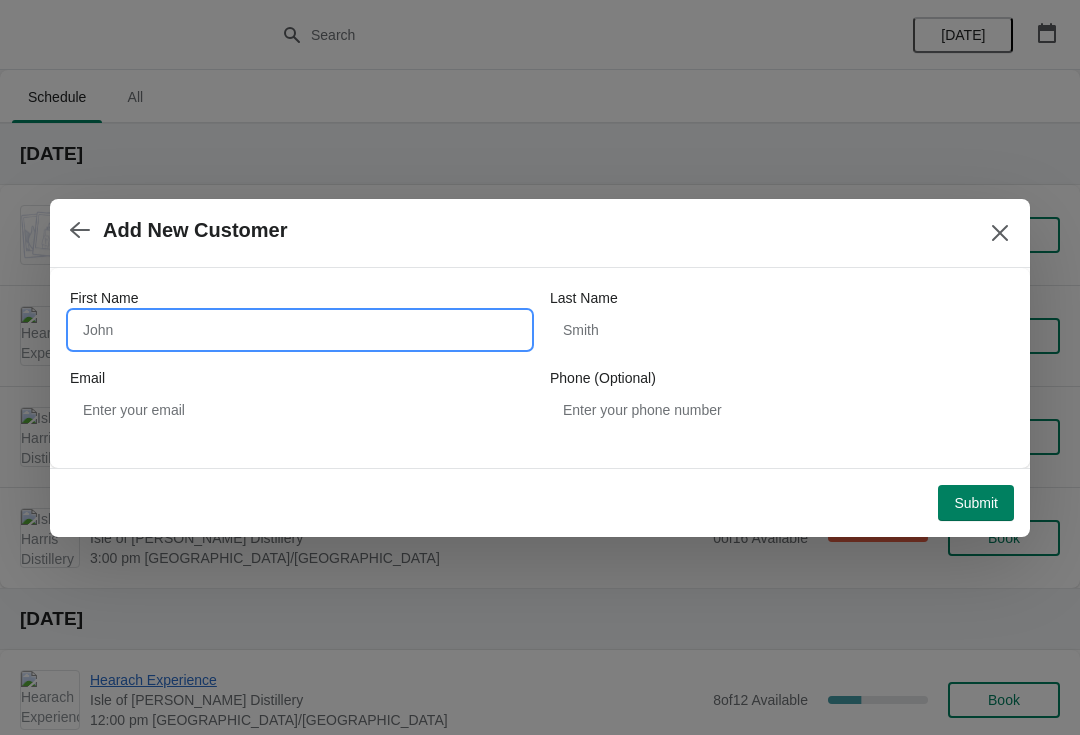 click on "First Name" at bounding box center (300, 330) 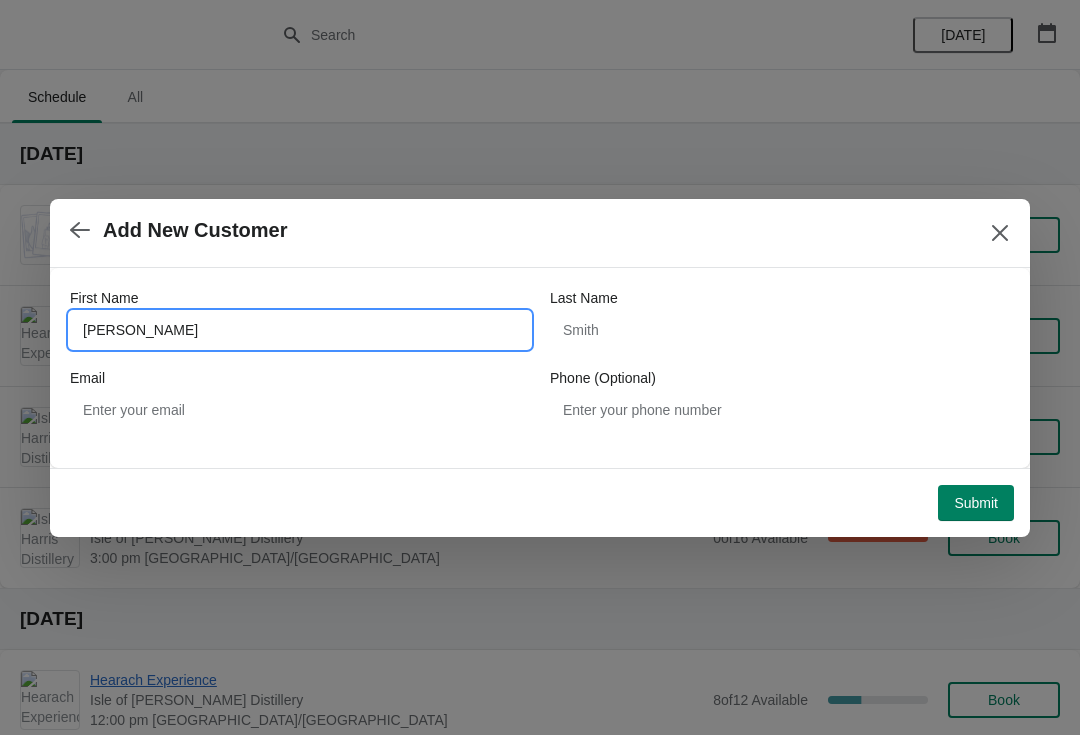 type on "Joe" 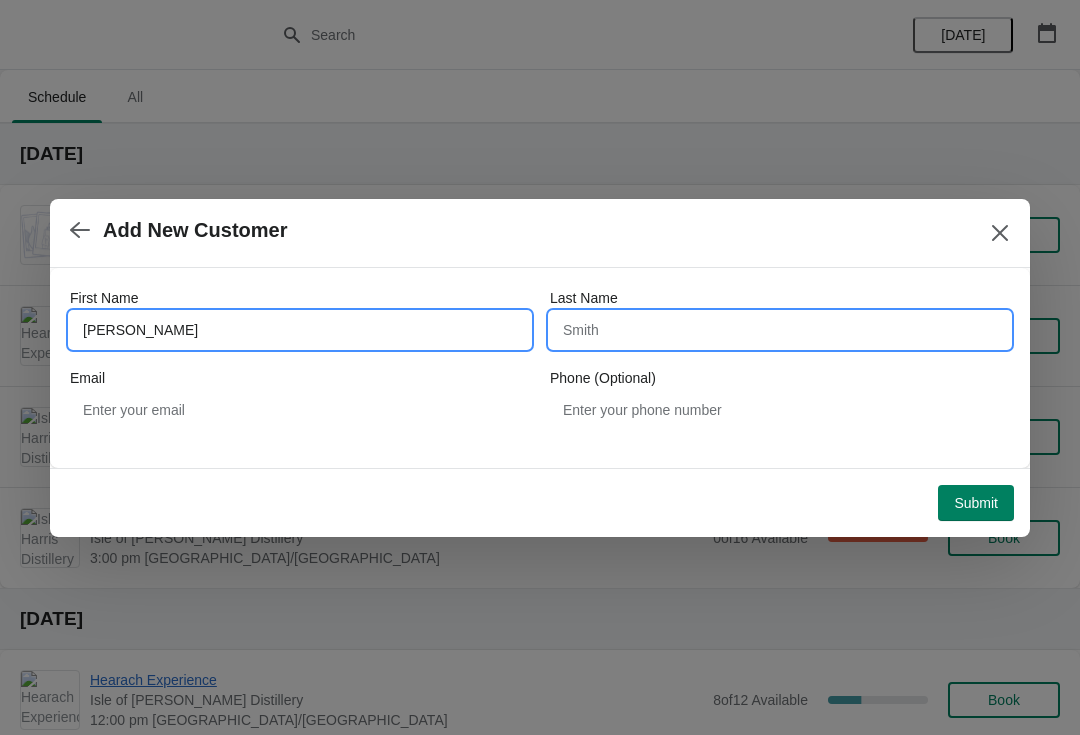 click on "Last Name" at bounding box center [780, 330] 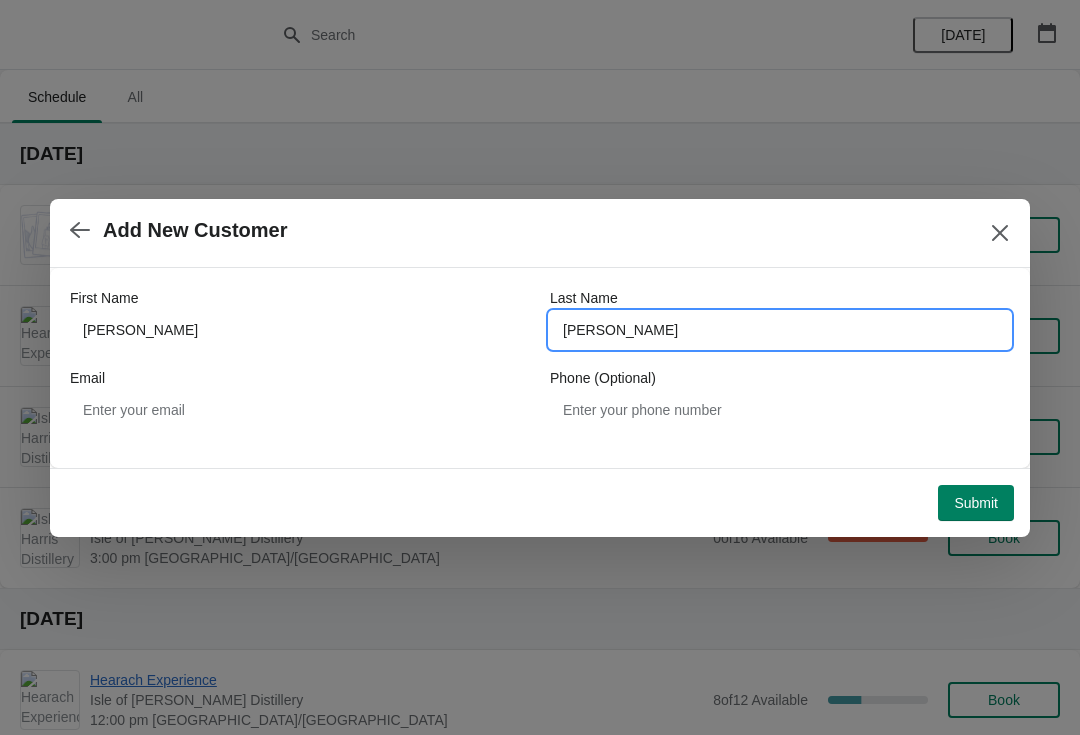 type on "Mann" 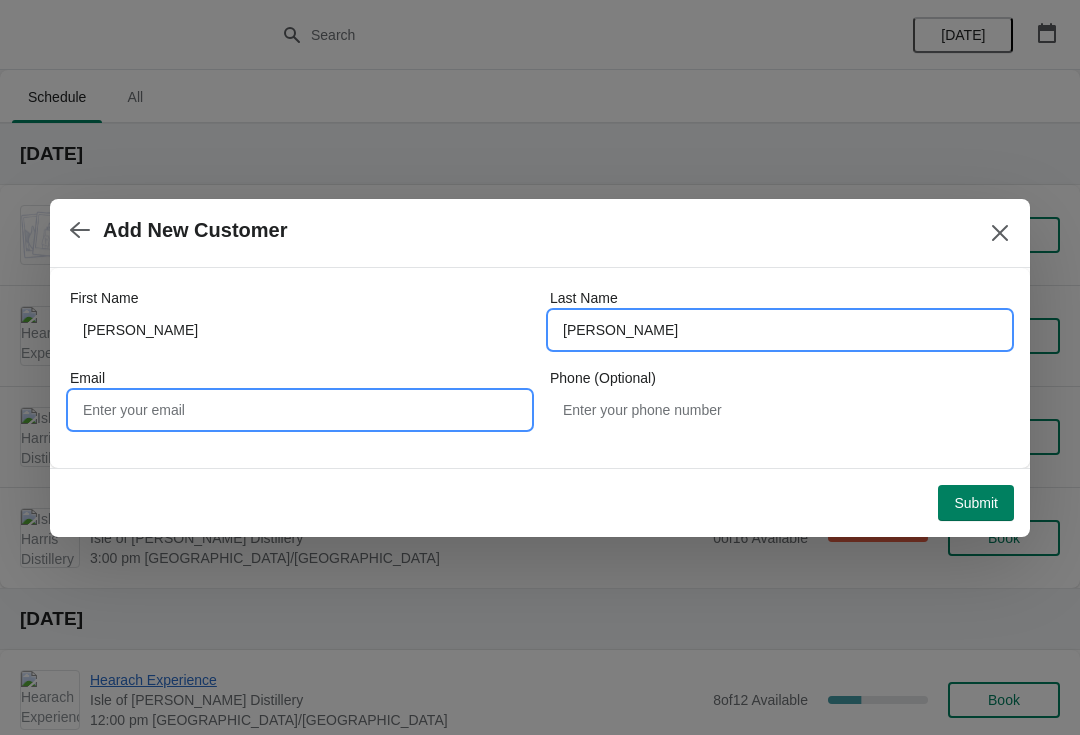 click on "Email" at bounding box center [300, 410] 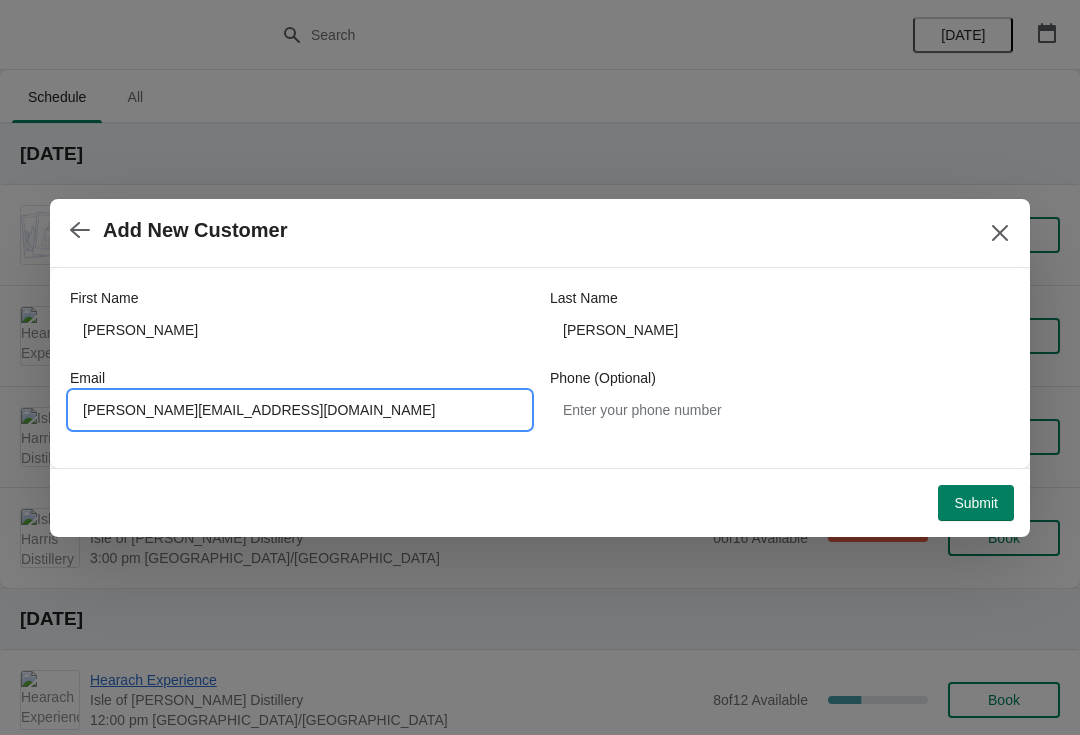 type on "Joe@wildernessscotland.com" 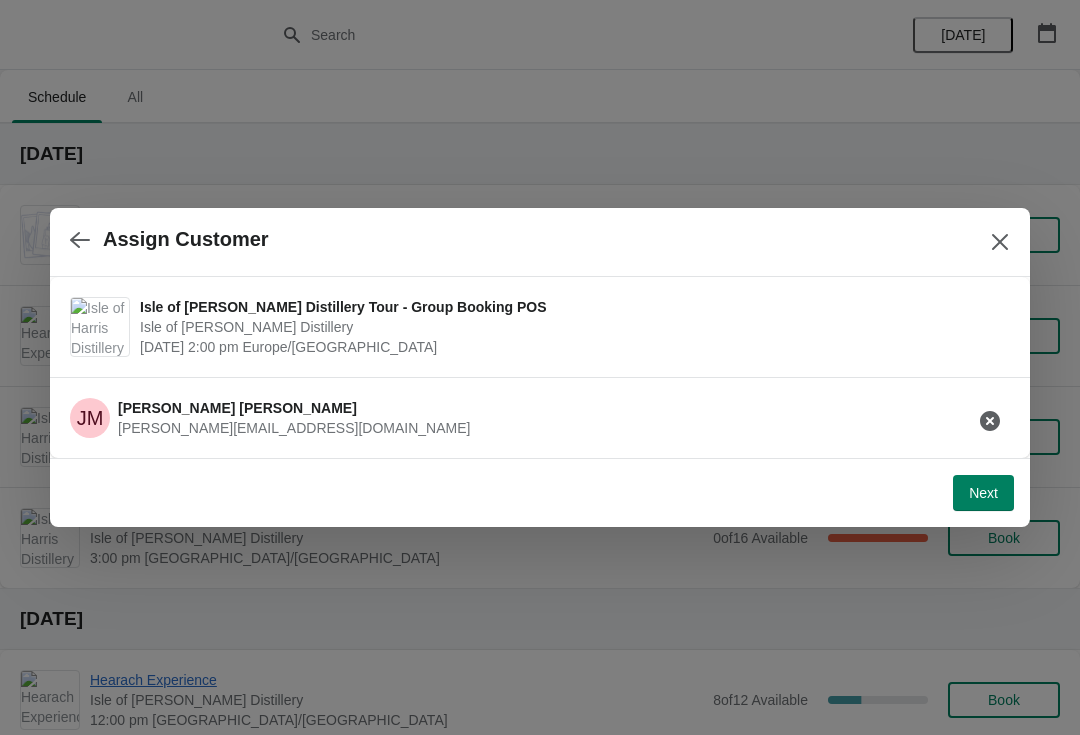 click on "Next" at bounding box center [983, 493] 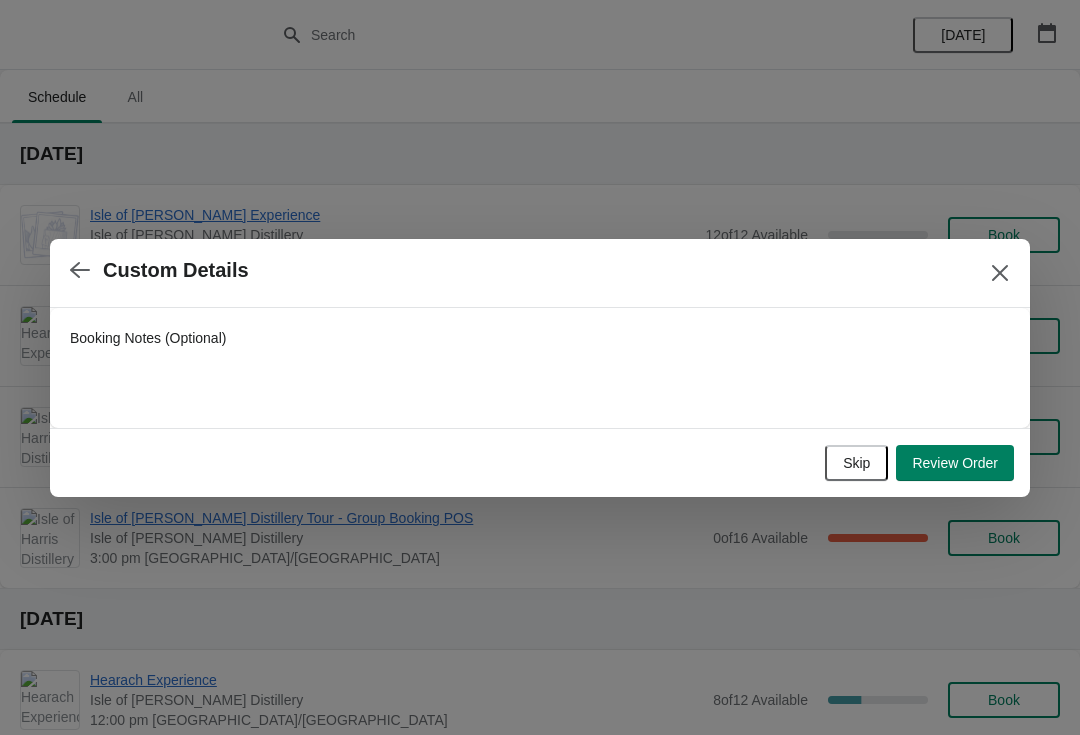 click on "Review Order" at bounding box center [955, 463] 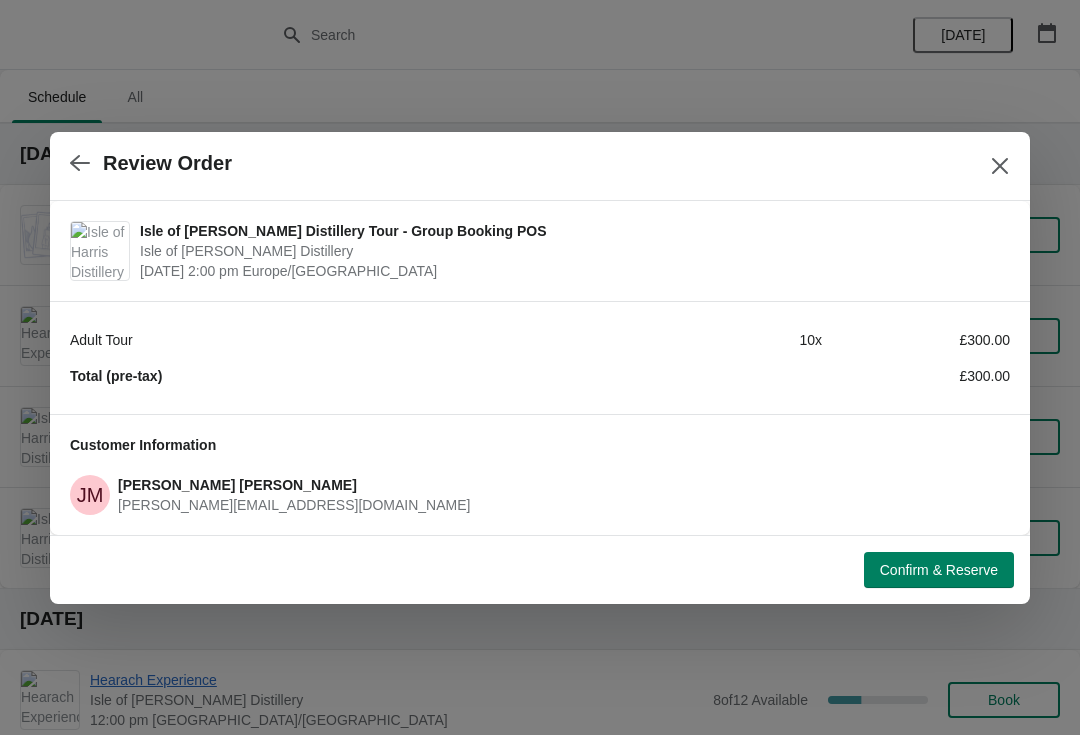click on "Confirm & Reserve" at bounding box center [939, 570] 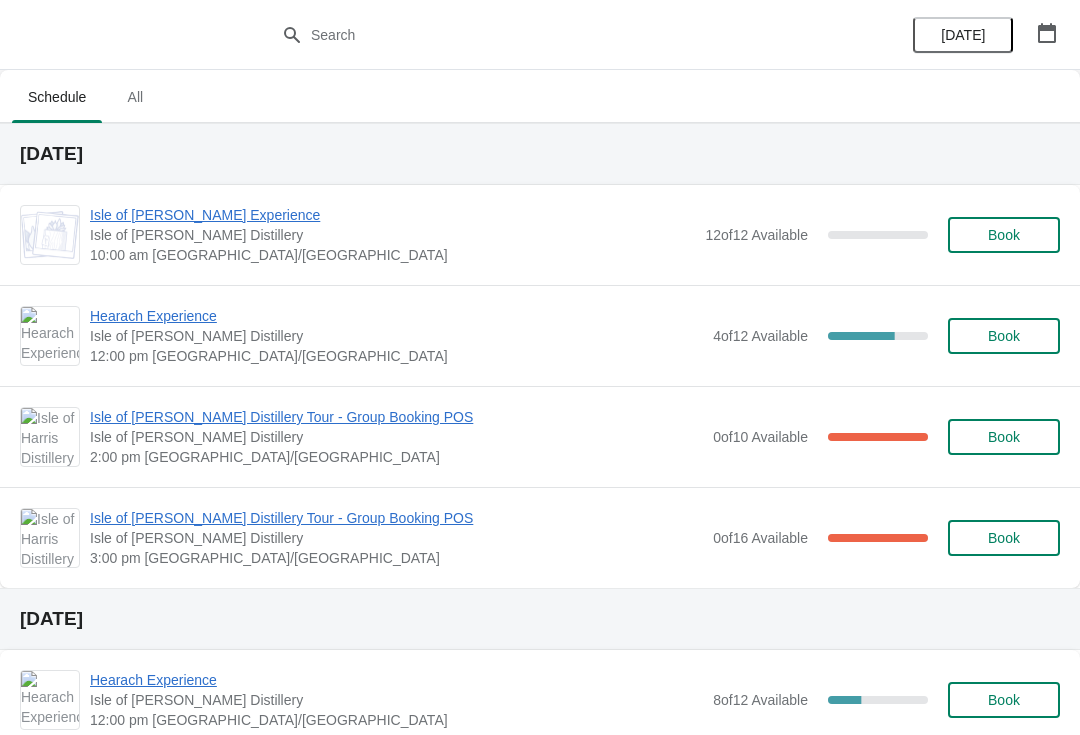click on "Isle of [PERSON_NAME] Distillery Tour - Group Booking POS" at bounding box center (396, 417) 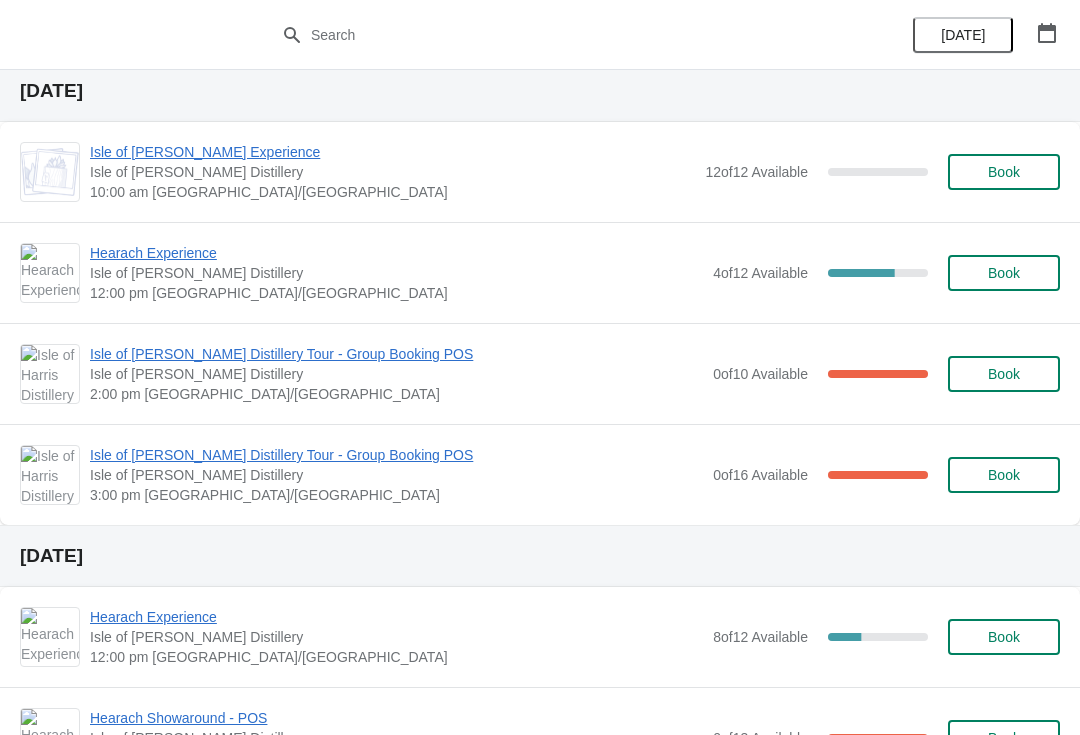 scroll, scrollTop: 1661, scrollLeft: 0, axis: vertical 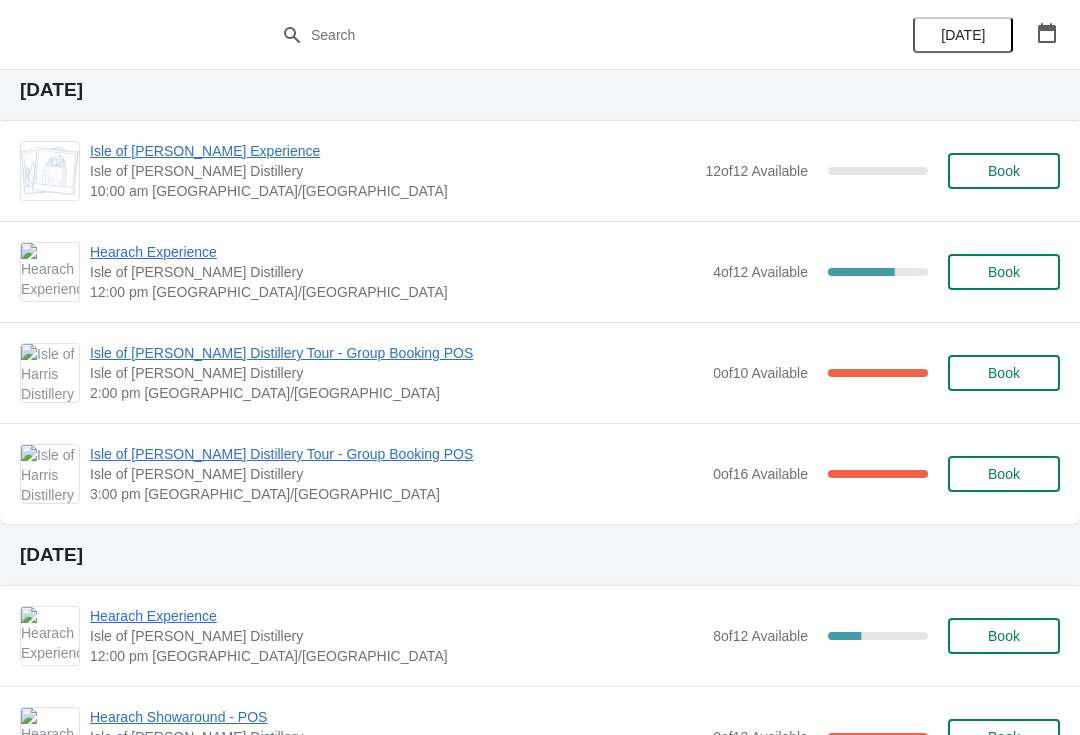 click on "Book" at bounding box center [1004, 474] 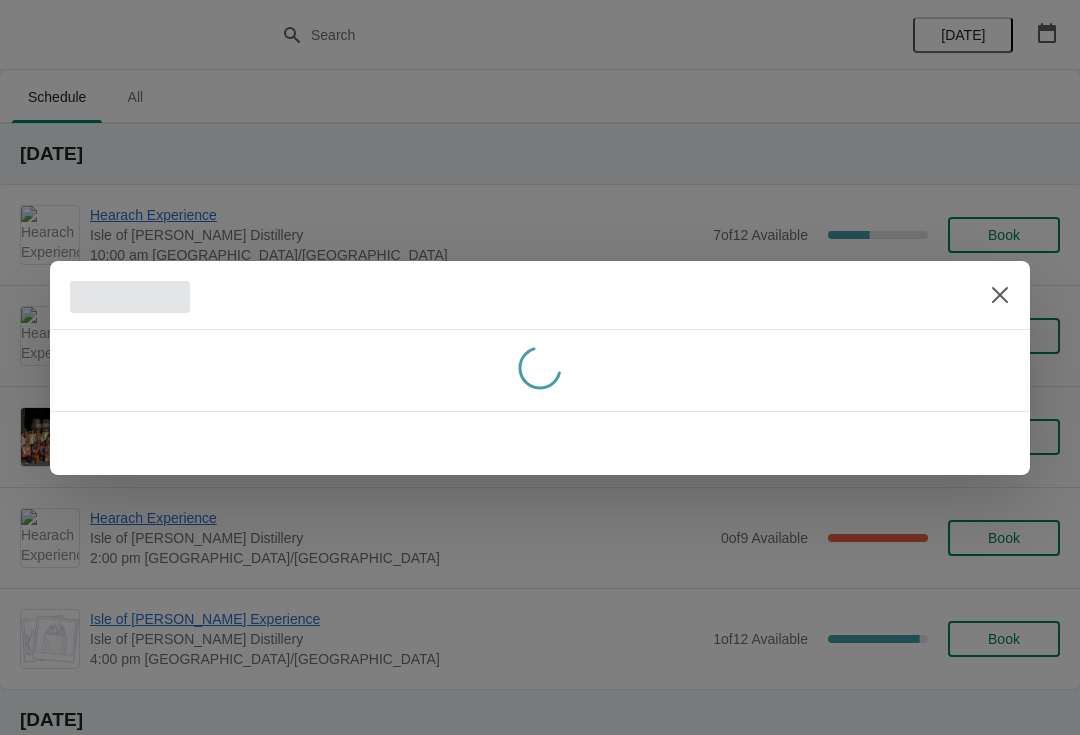 scroll, scrollTop: 1661, scrollLeft: 0, axis: vertical 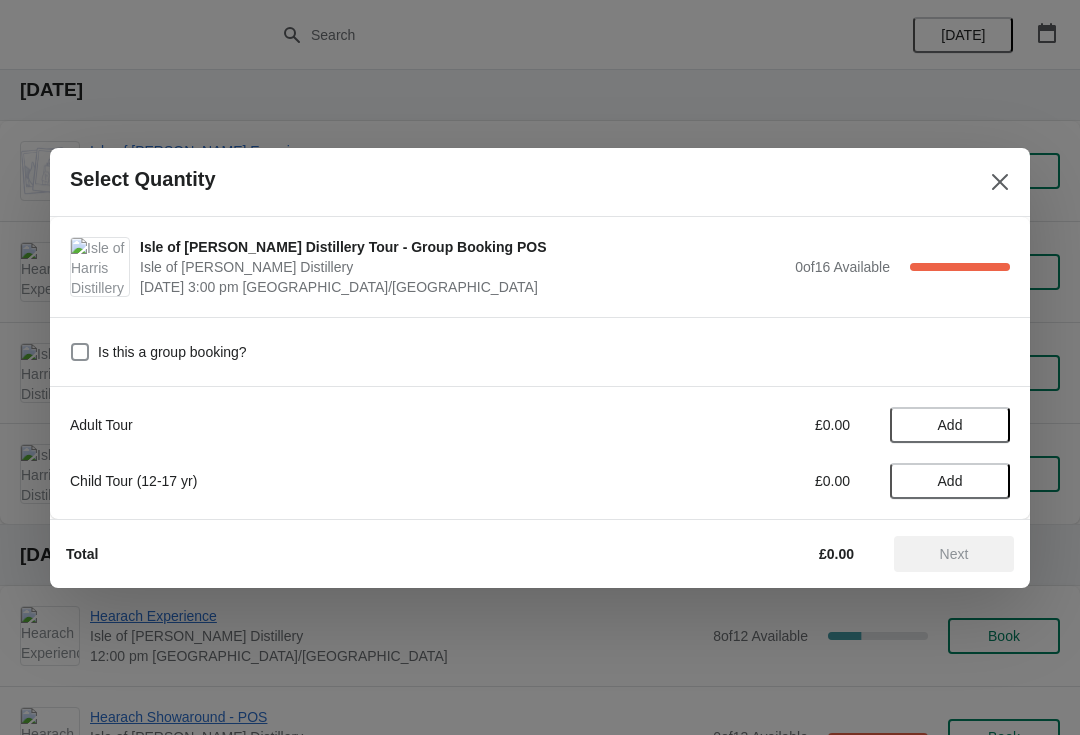 click 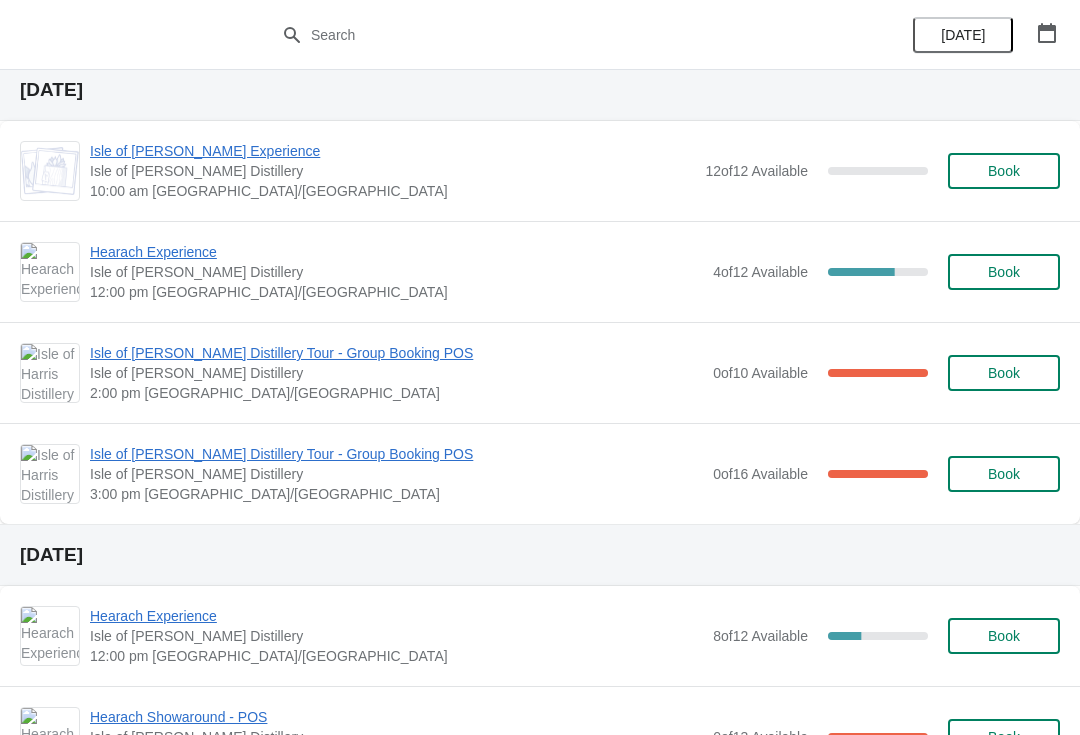 click on "Isle of [PERSON_NAME] Distillery Tour - Group Booking POS" at bounding box center (396, 454) 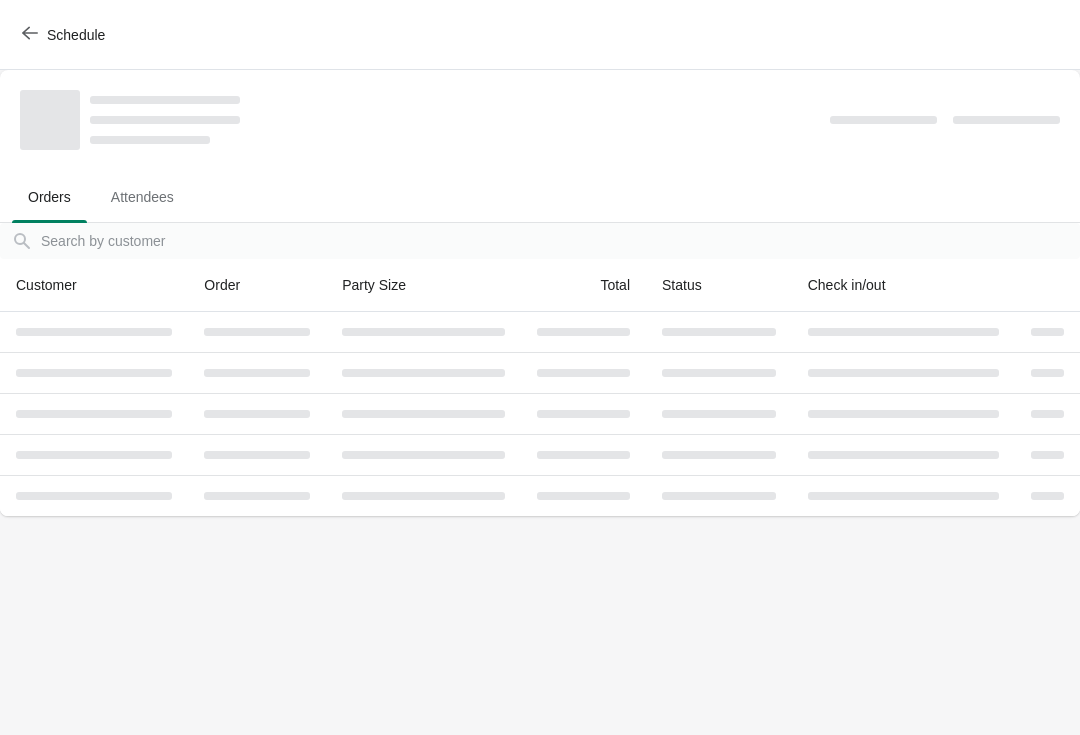 scroll, scrollTop: 0, scrollLeft: 0, axis: both 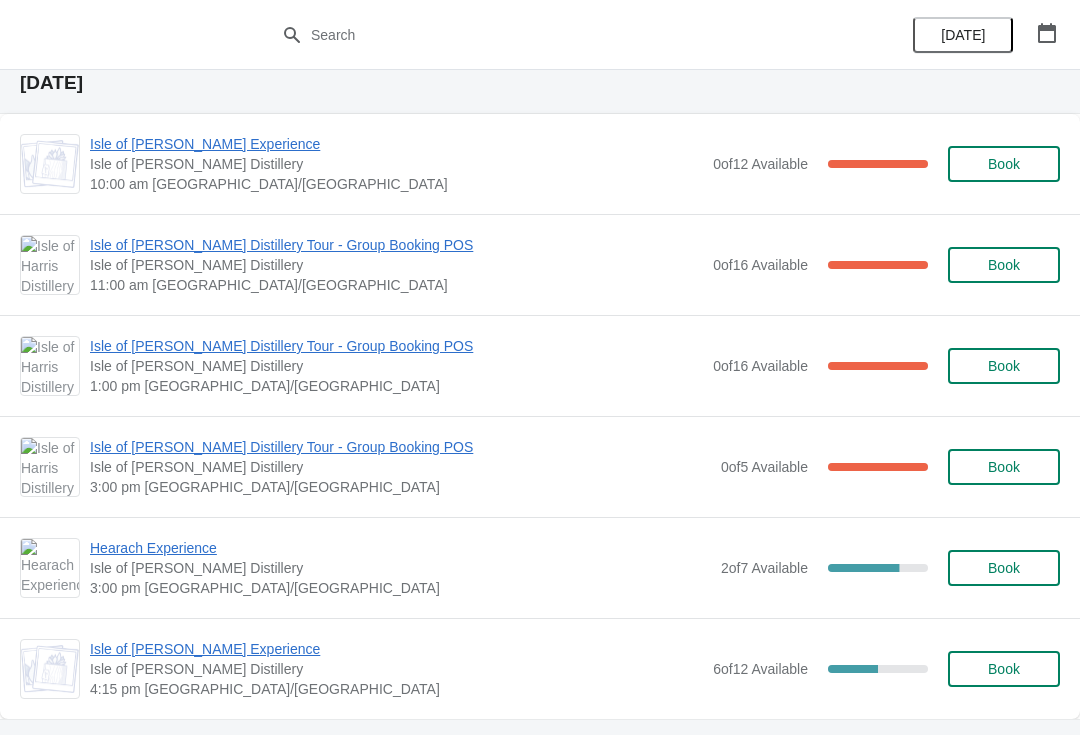 click on "Isle of [PERSON_NAME] Distillery Tour - Group Booking POS" at bounding box center [400, 447] 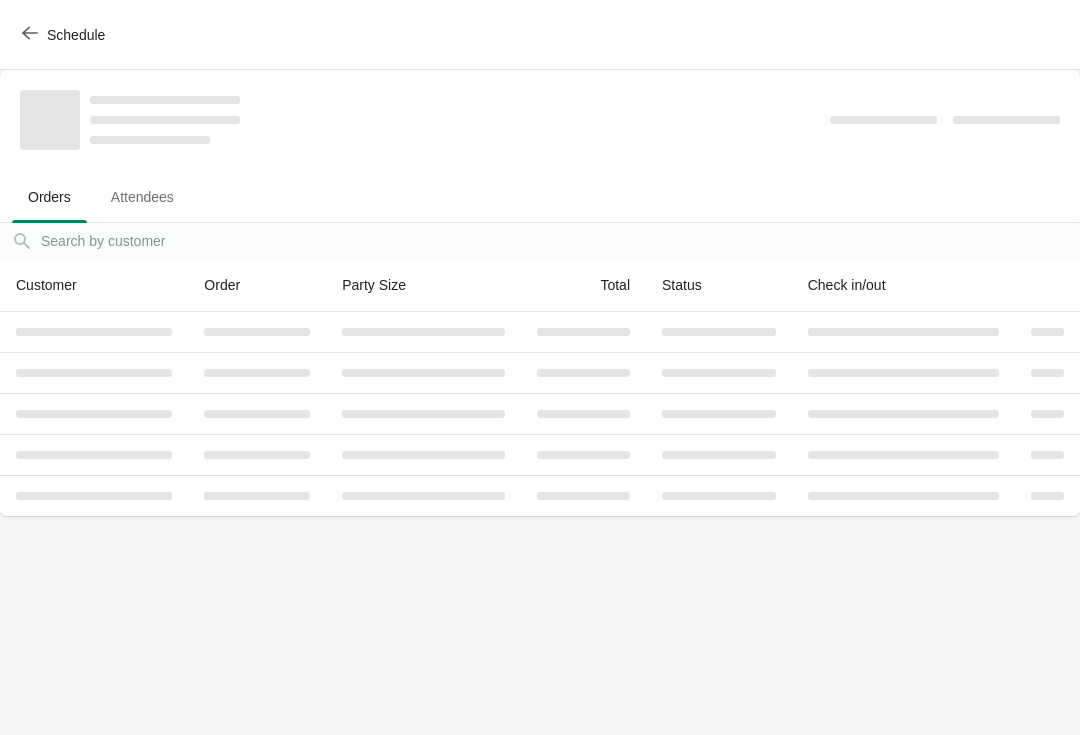 scroll, scrollTop: 0, scrollLeft: 0, axis: both 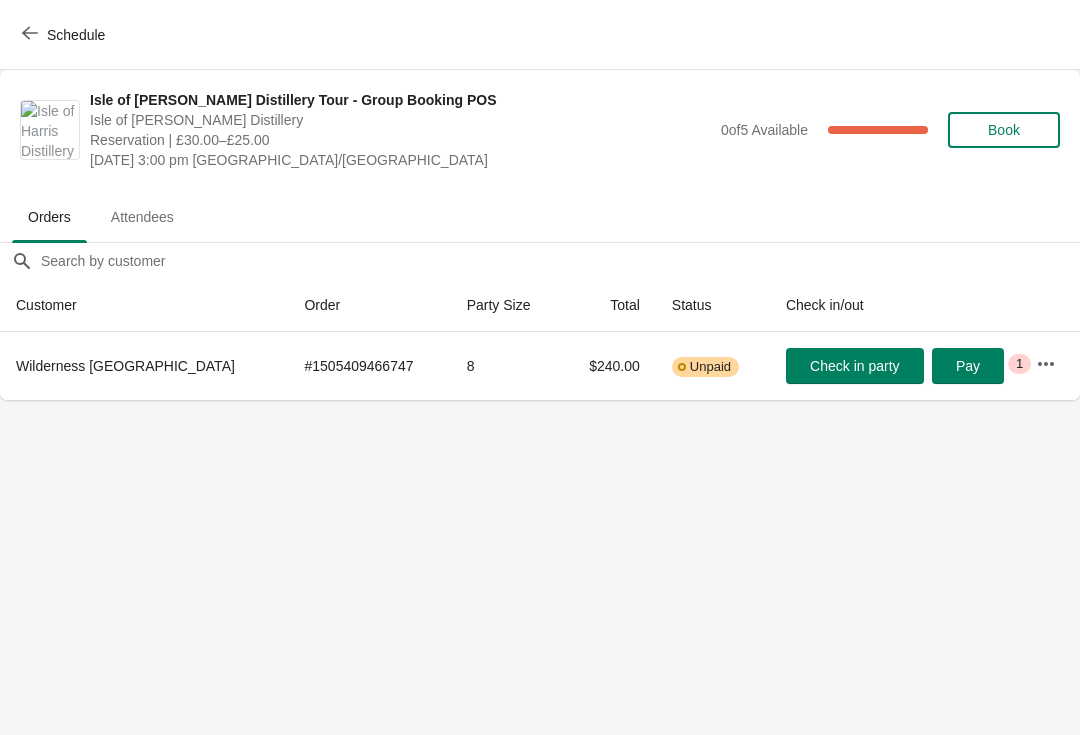 click 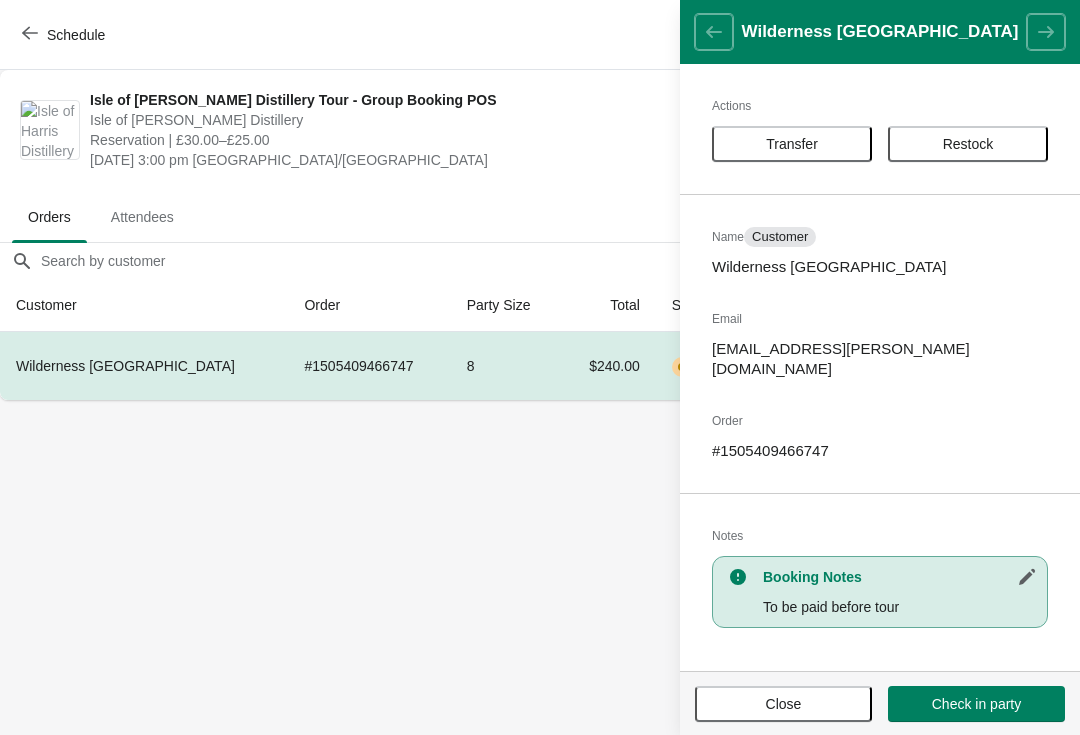 click on "To be paid before tour" at bounding box center [900, 607] 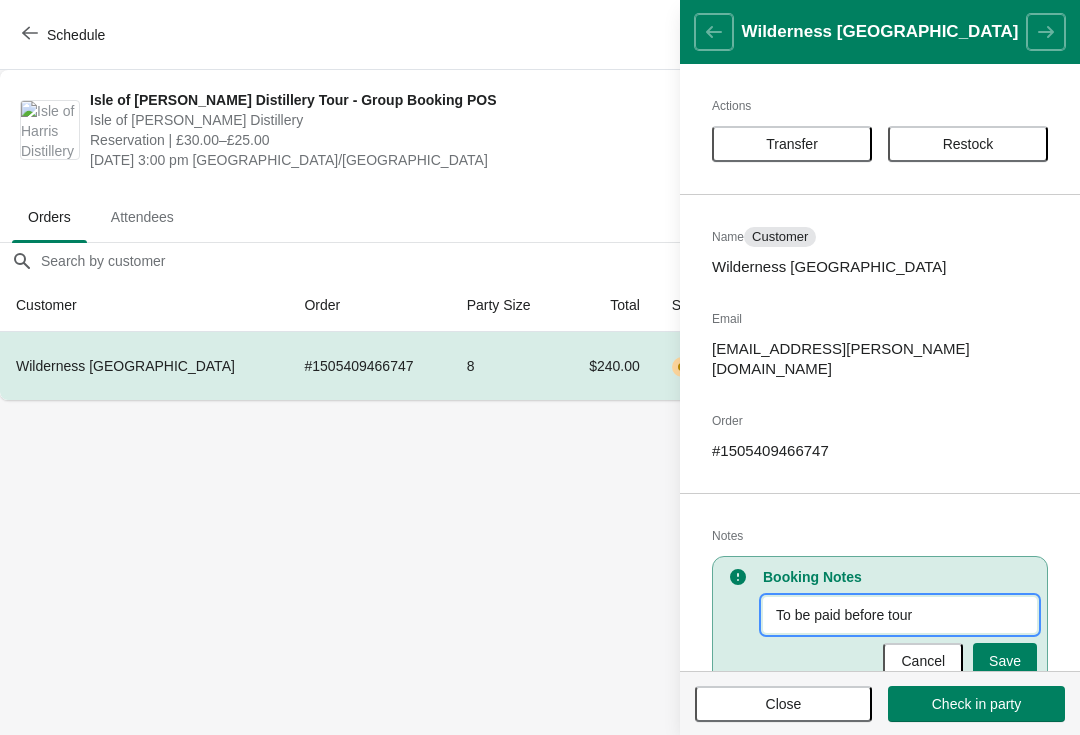 click on "To be paid before tour" at bounding box center [900, 615] 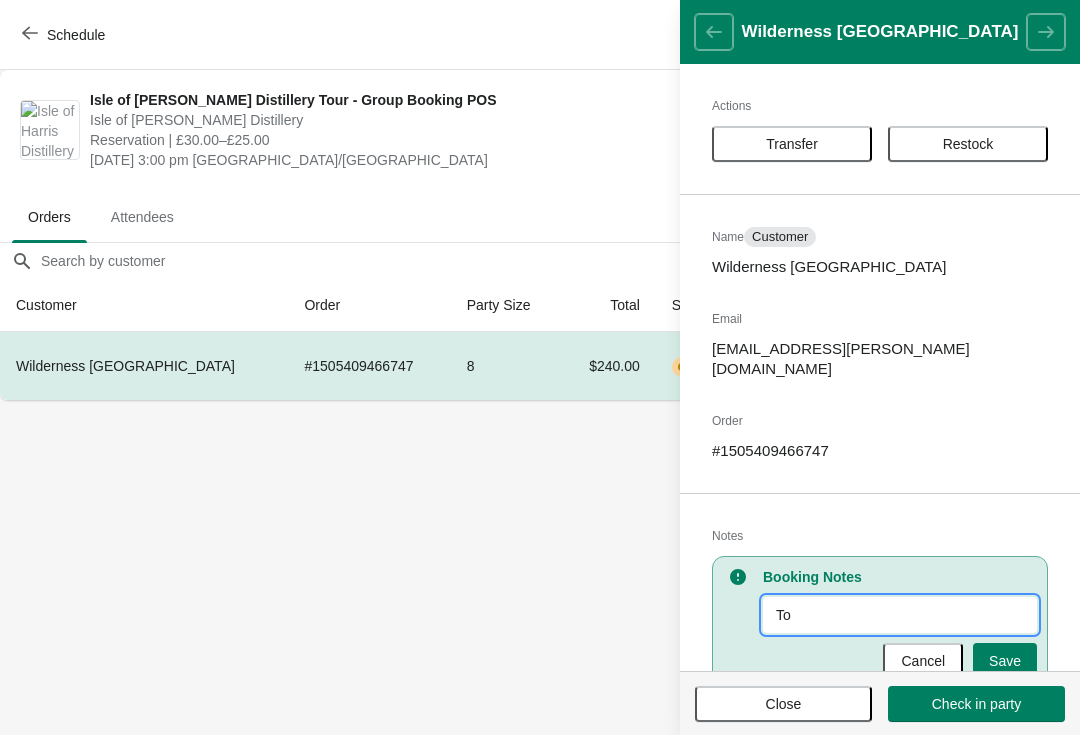 type on "T" 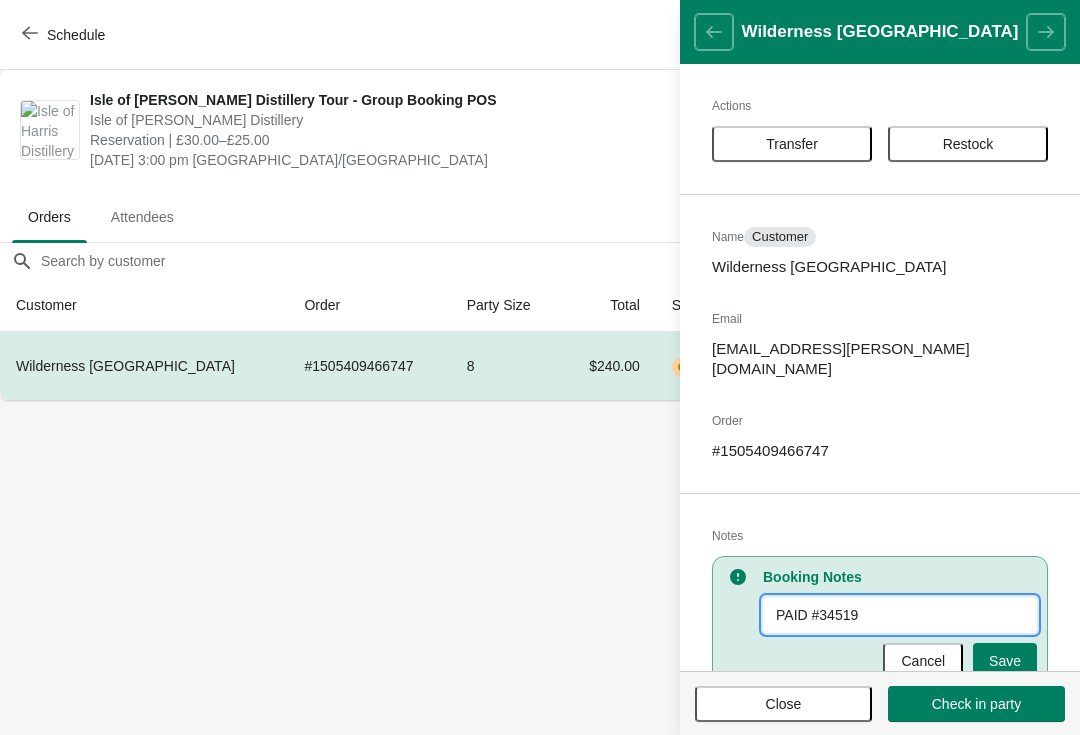 type on "PAID #345196" 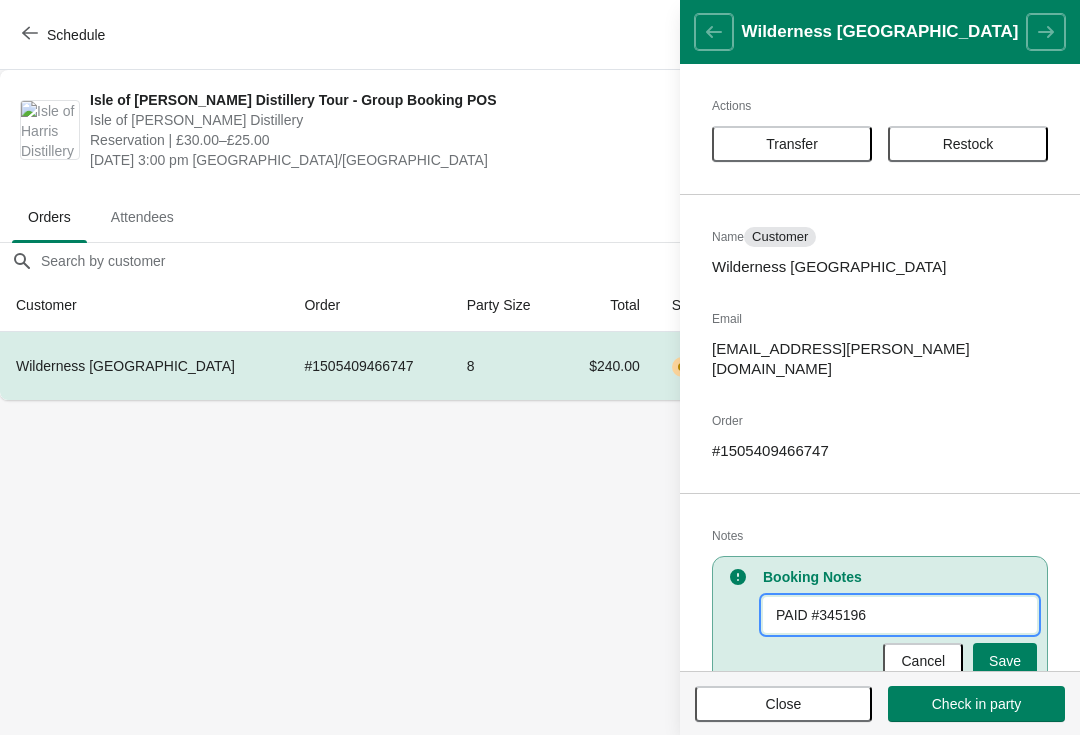click on "Save" at bounding box center [1005, 661] 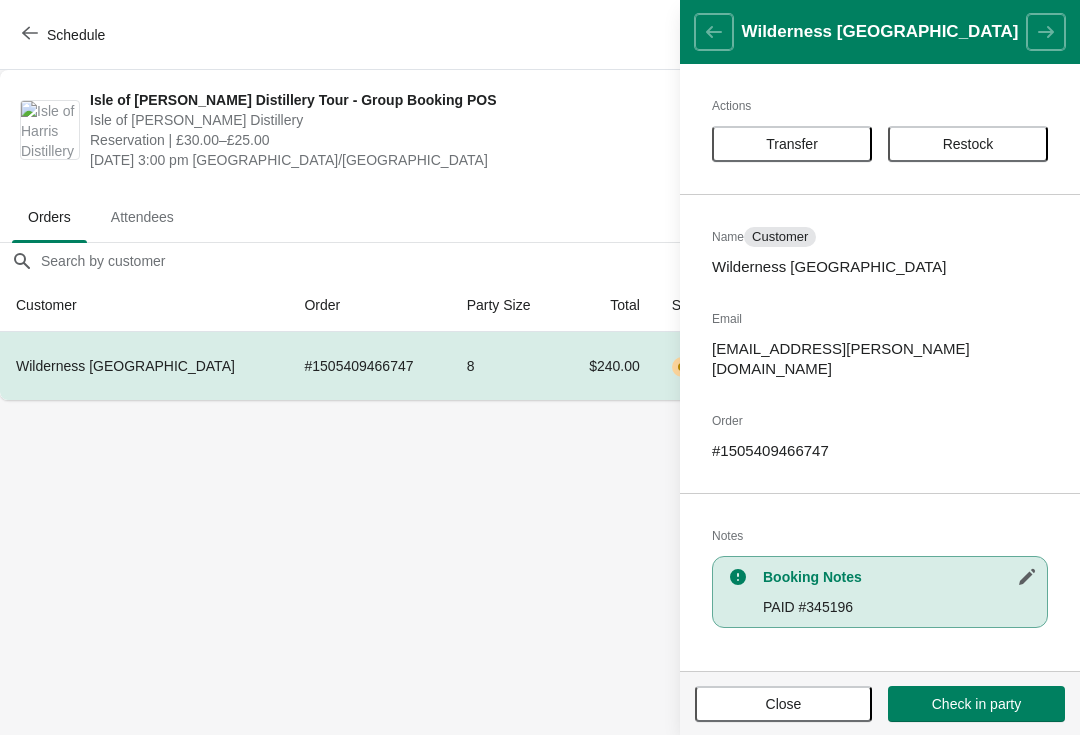 click on "Close" at bounding box center (783, 704) 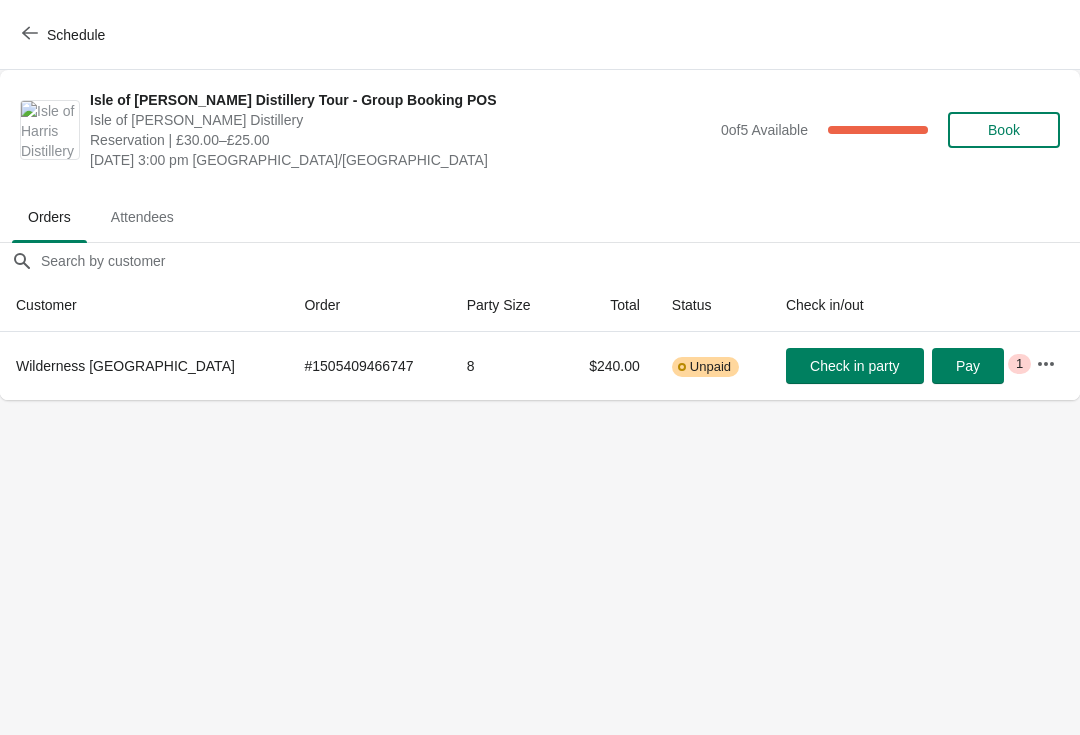 click on "Schedule" at bounding box center [76, 35] 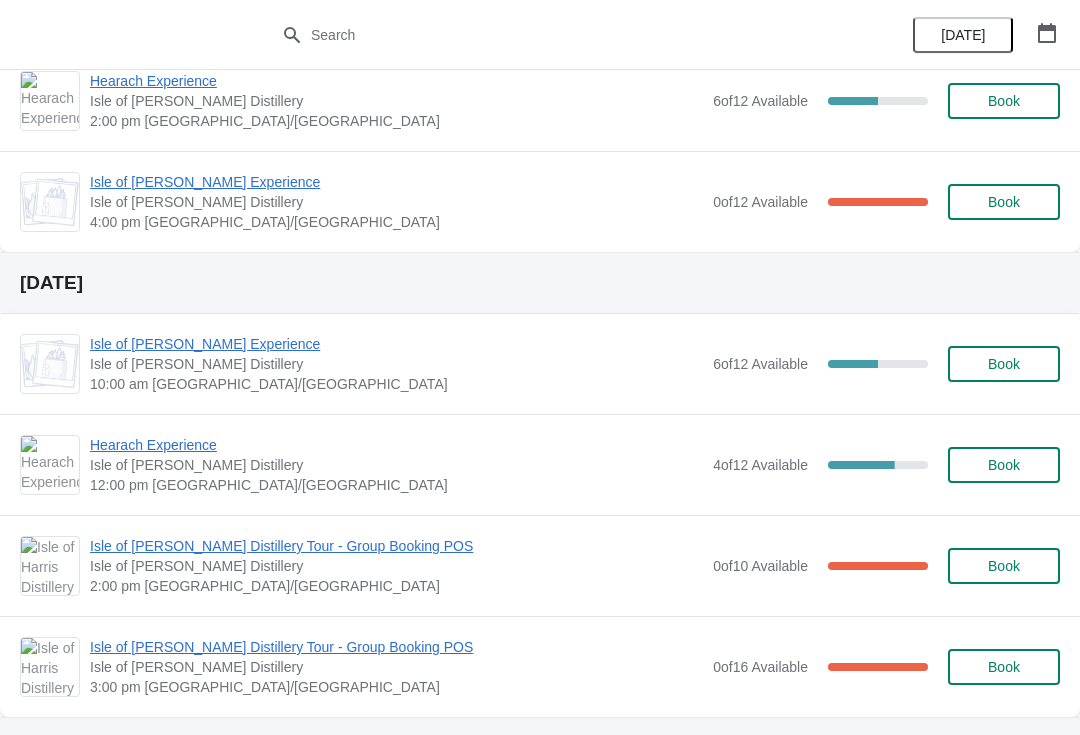 scroll, scrollTop: 1517, scrollLeft: 0, axis: vertical 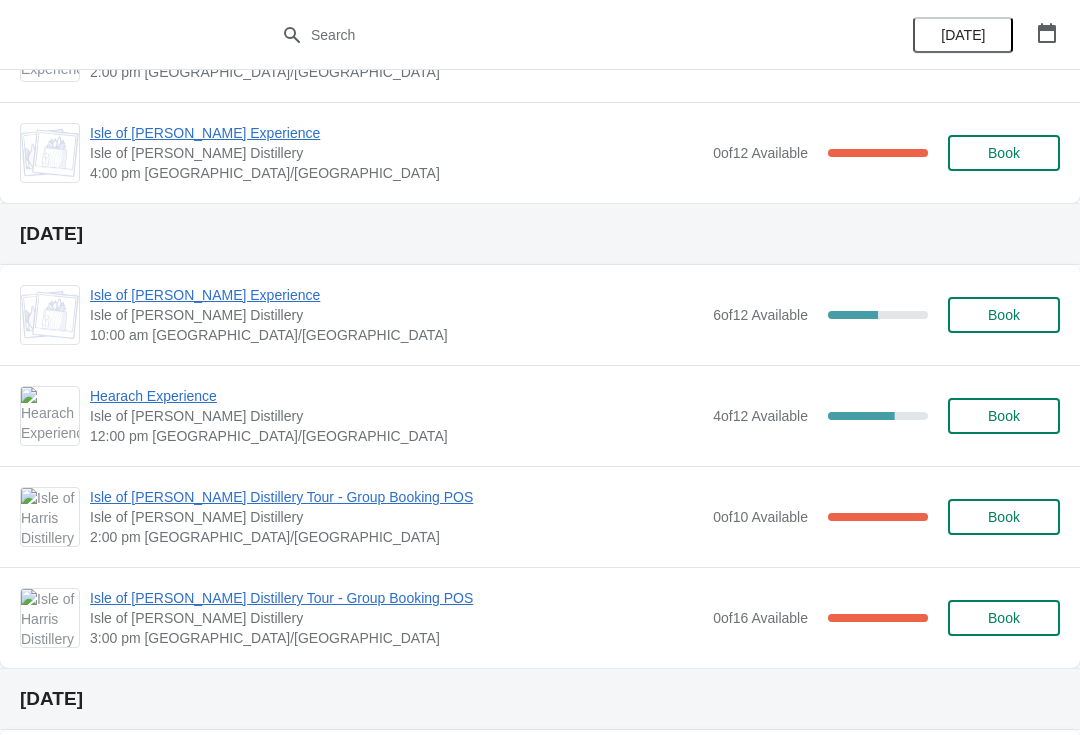 click on "Isle of [PERSON_NAME] Distillery Tour - Group Booking POS" at bounding box center [396, 497] 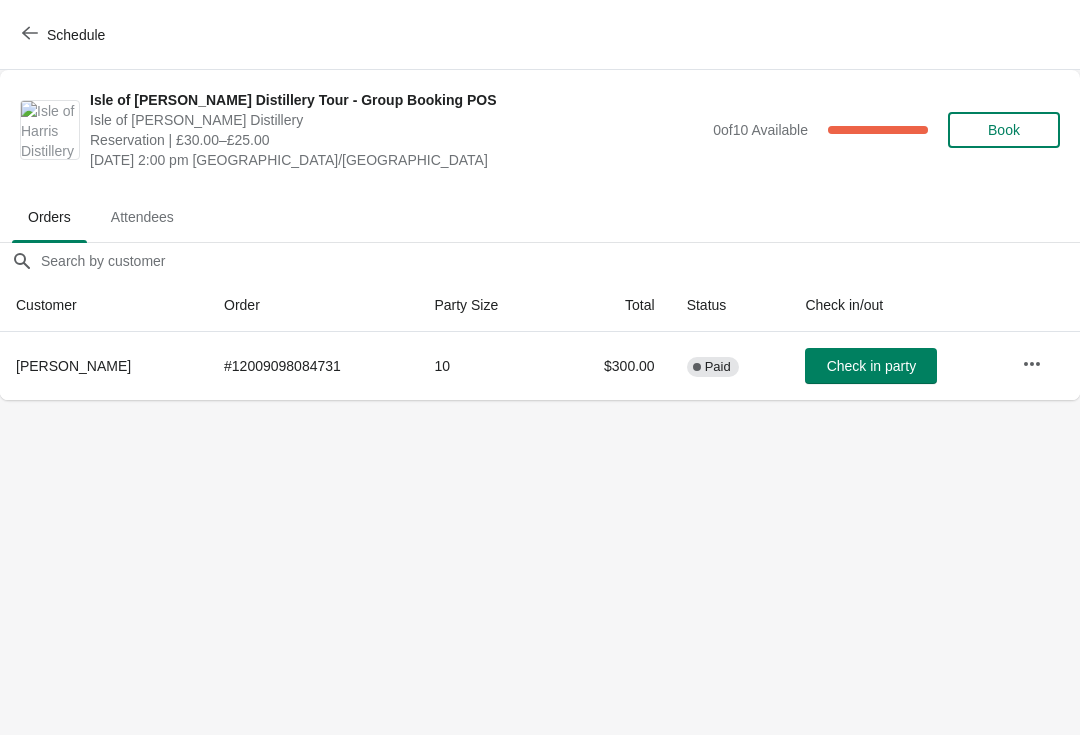click 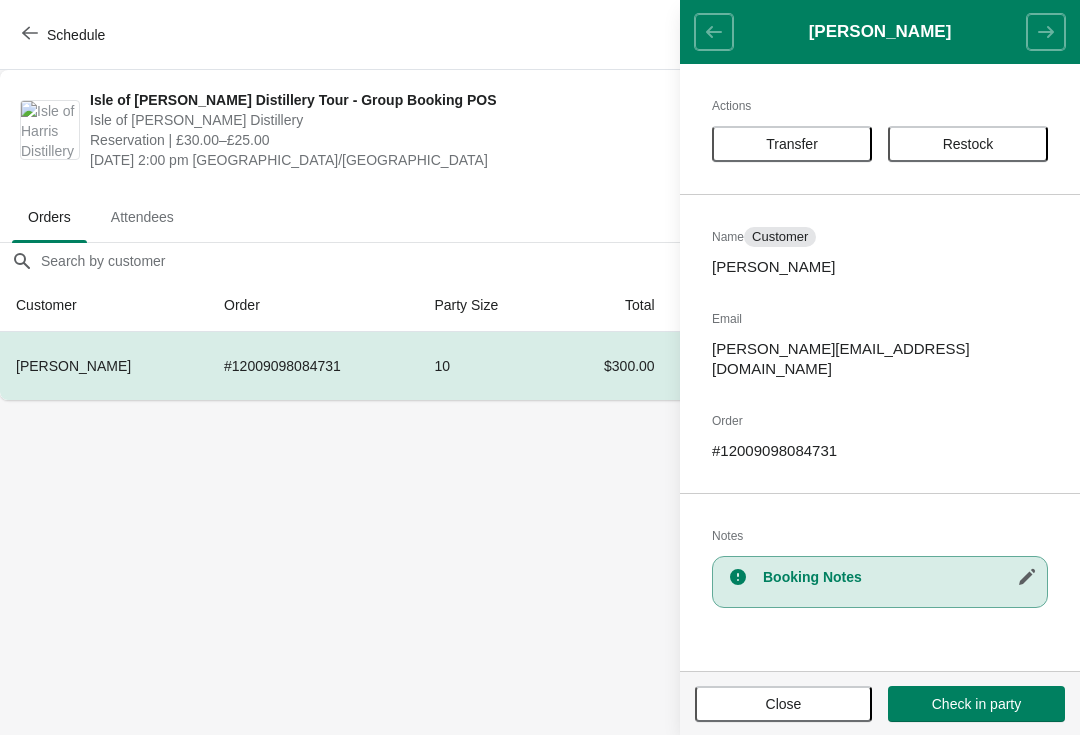 click 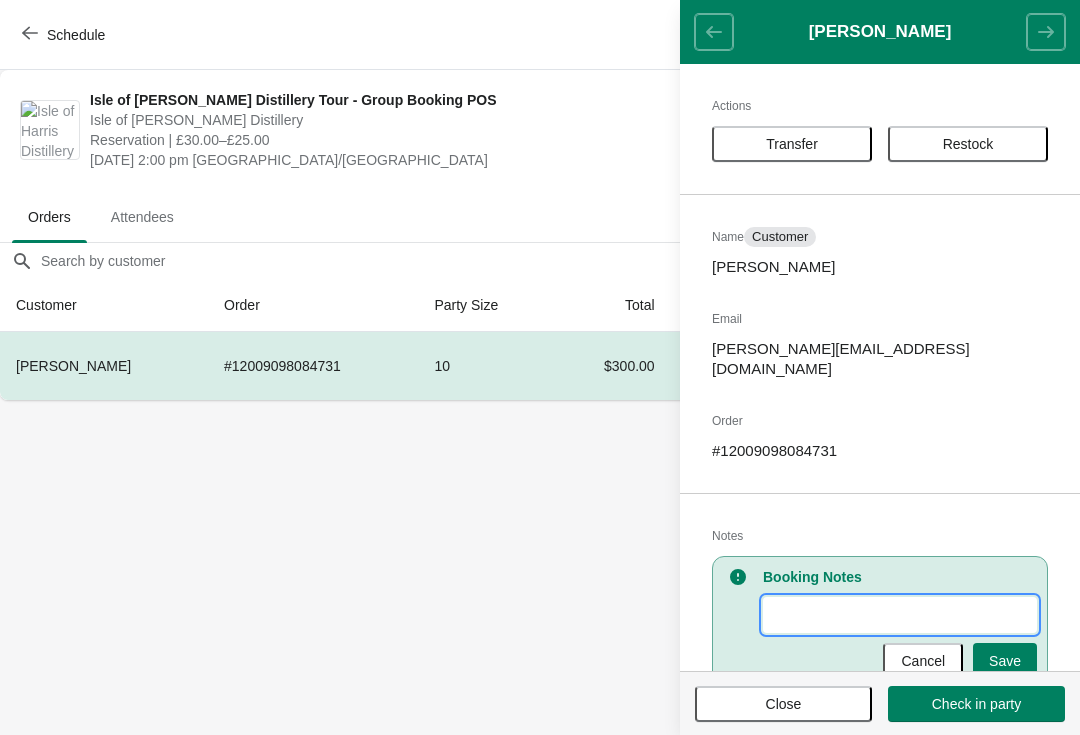 click on "New Value" at bounding box center (900, 615) 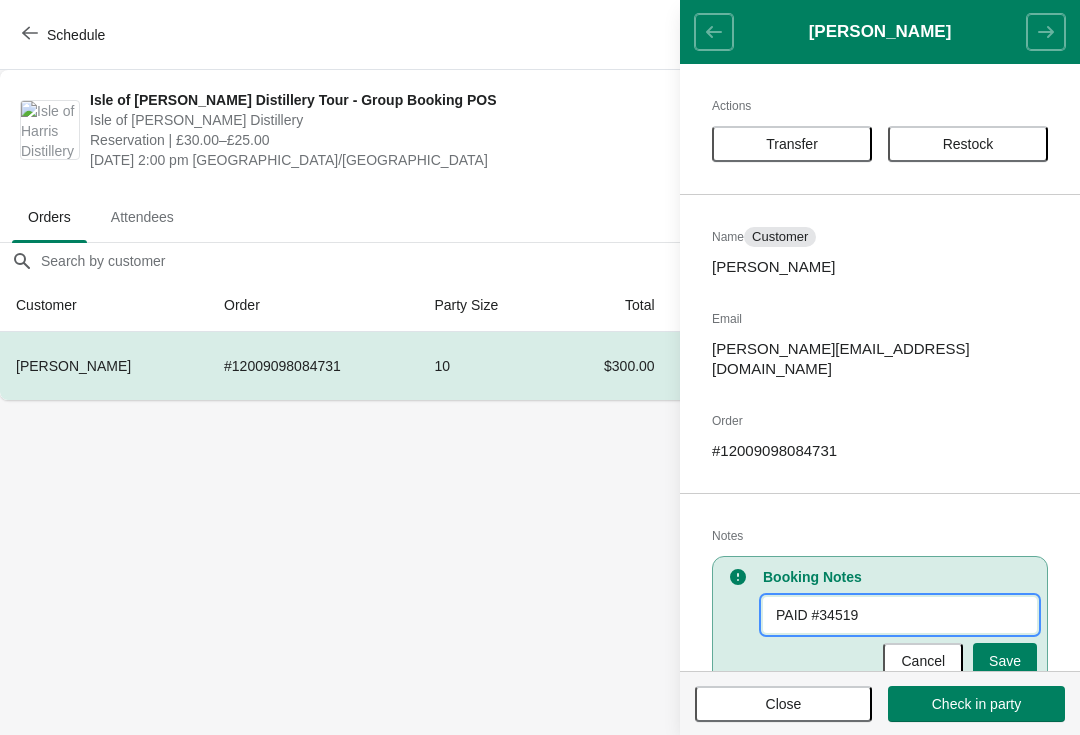 type on "PAID #345198" 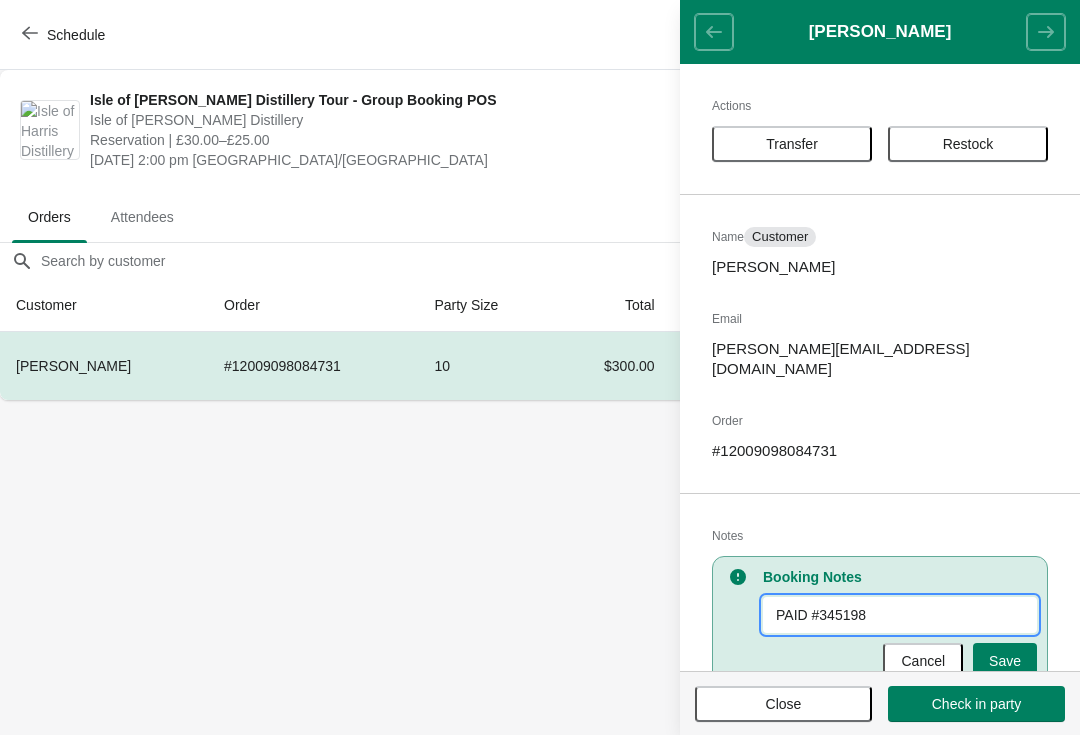 click on "Save" at bounding box center [1005, 661] 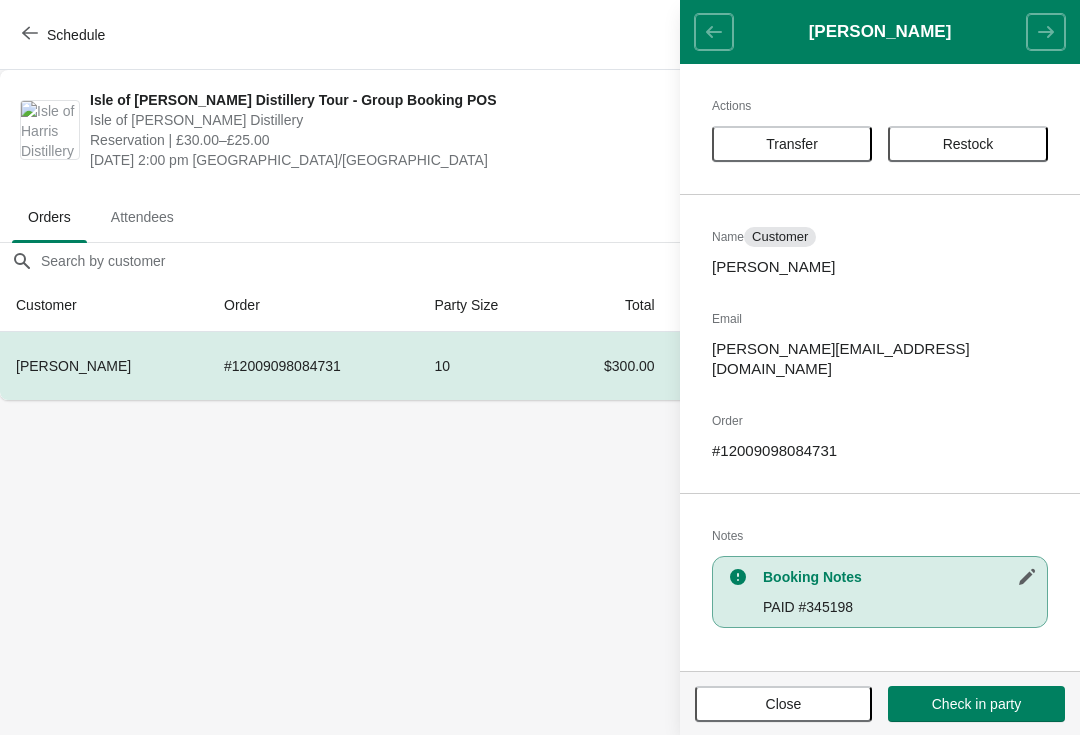 click on "Close" at bounding box center [783, 704] 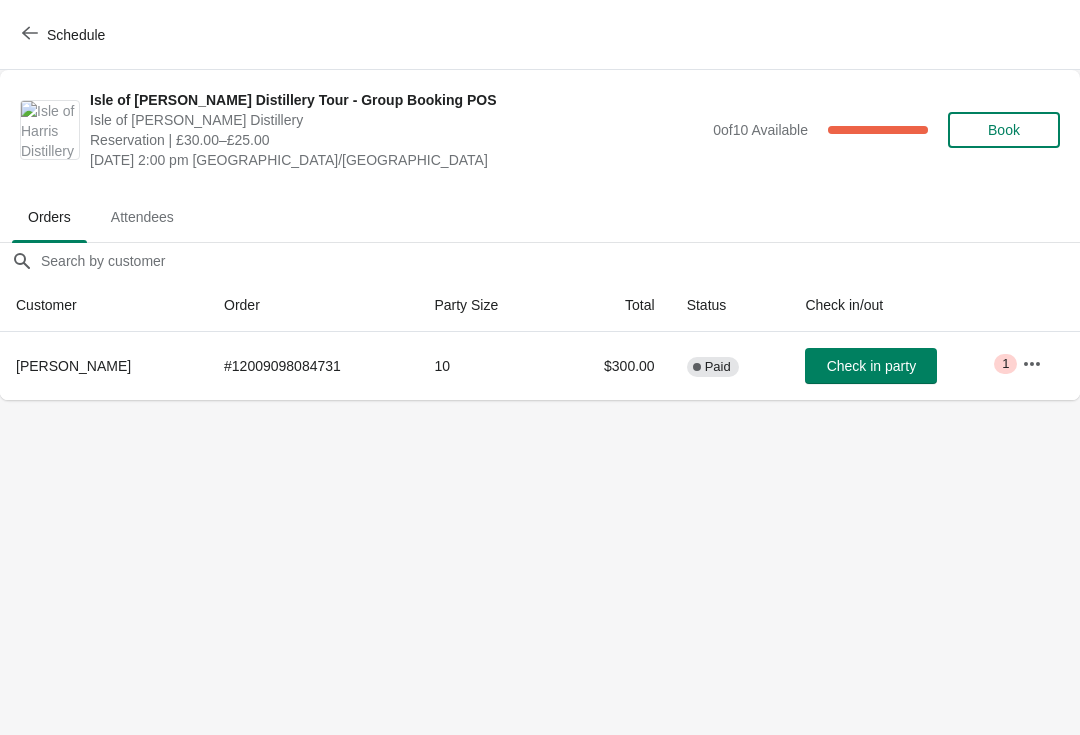 click on "Schedule" at bounding box center [65, 35] 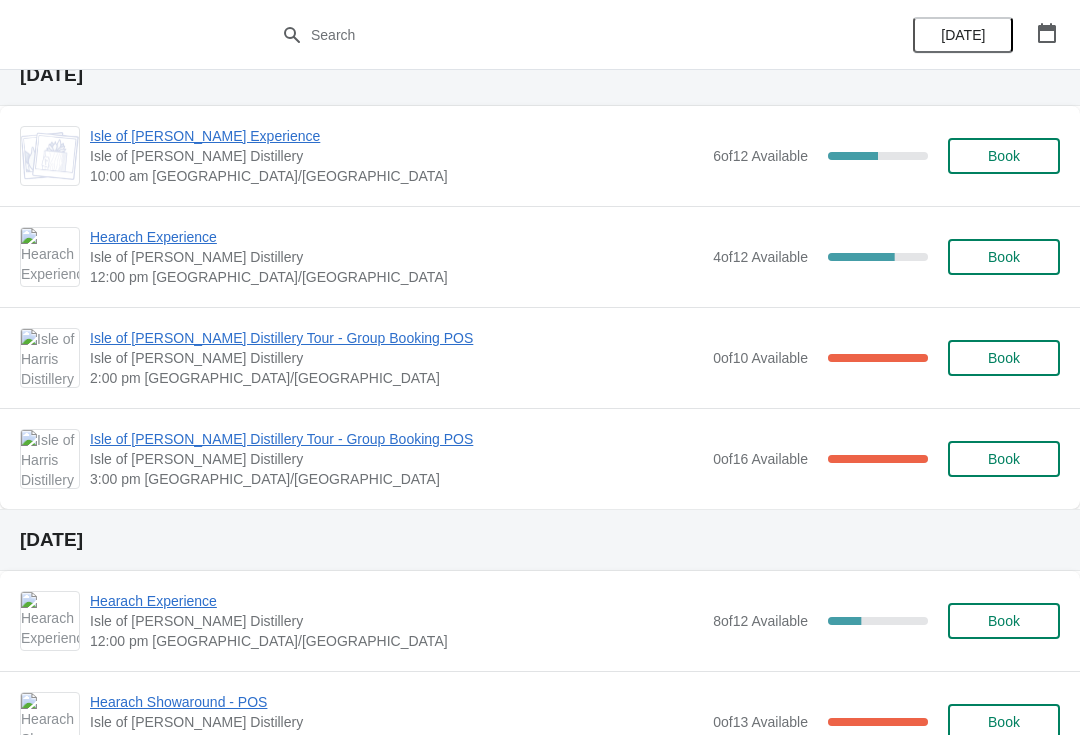 scroll, scrollTop: 1689, scrollLeft: 0, axis: vertical 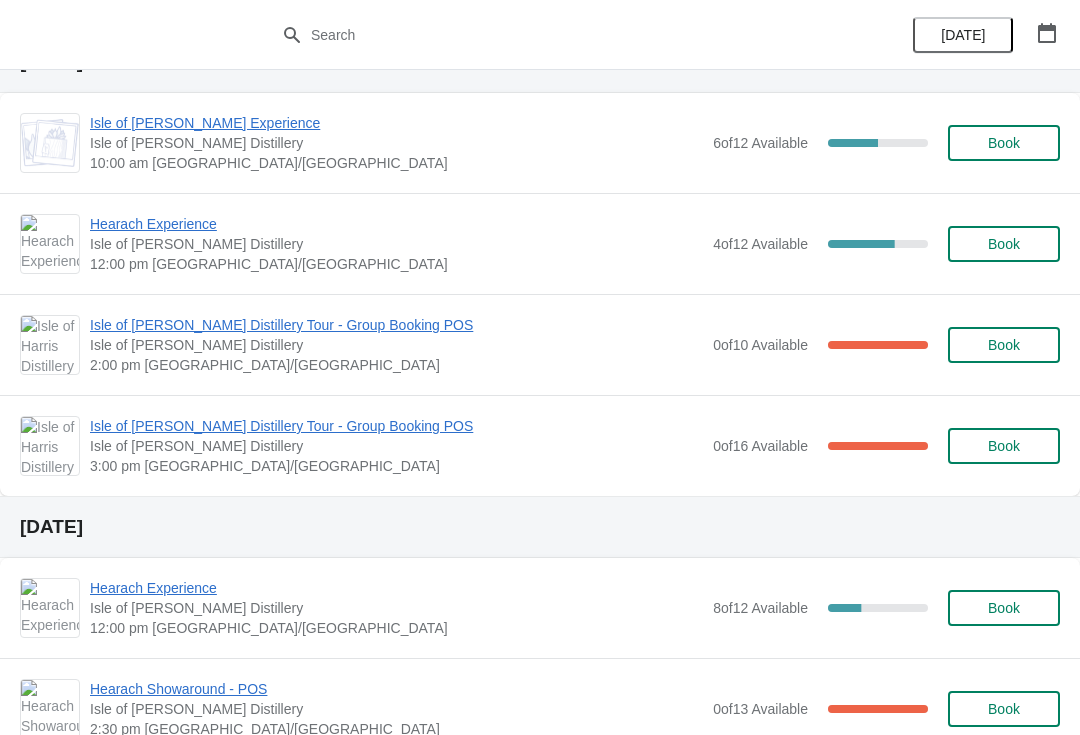 click on "Isle of [PERSON_NAME] Distillery Tour - Group Booking POS" at bounding box center (396, 426) 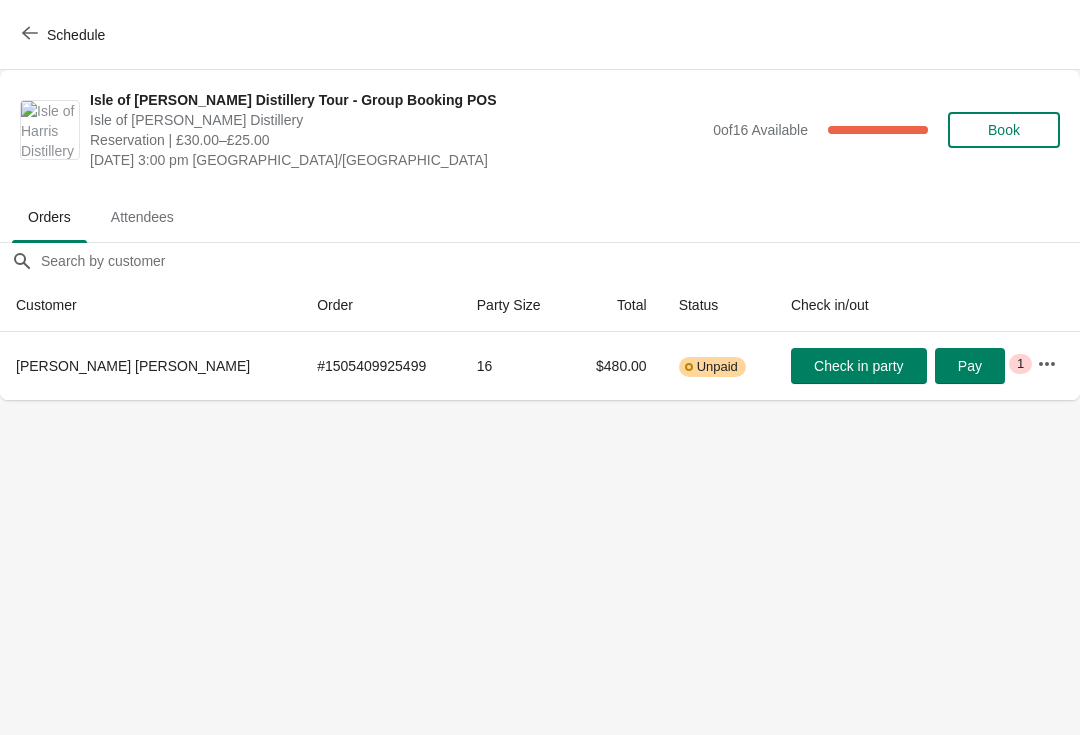 click 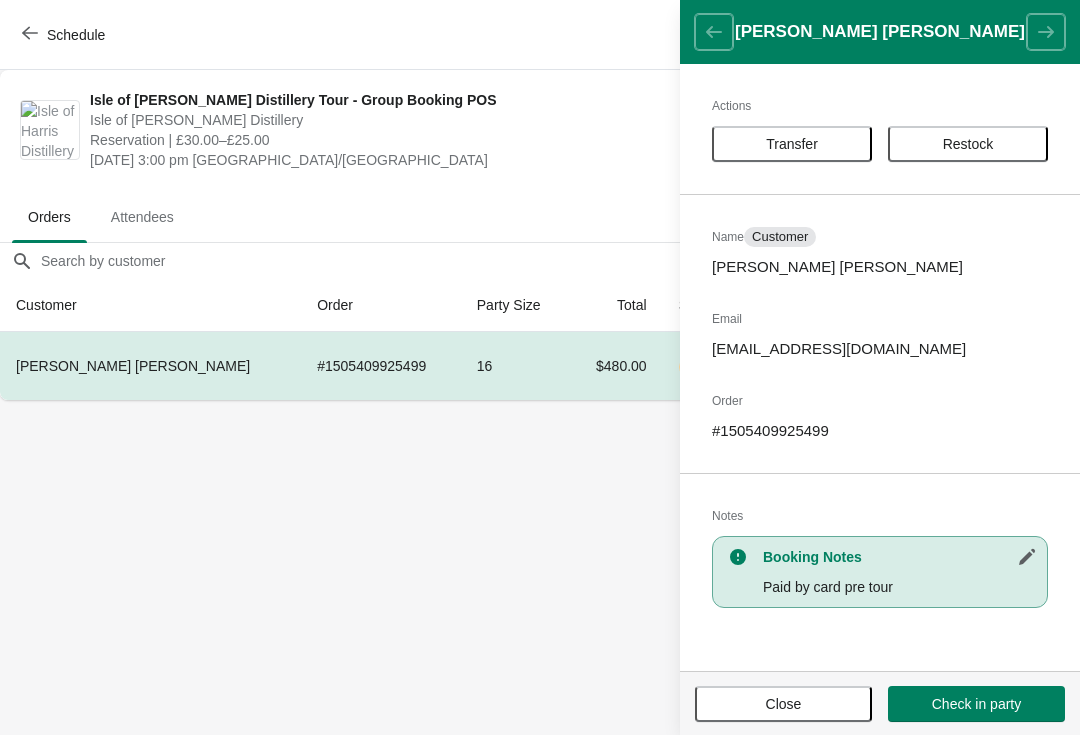click on "Paid by card pre tour" at bounding box center (900, 587) 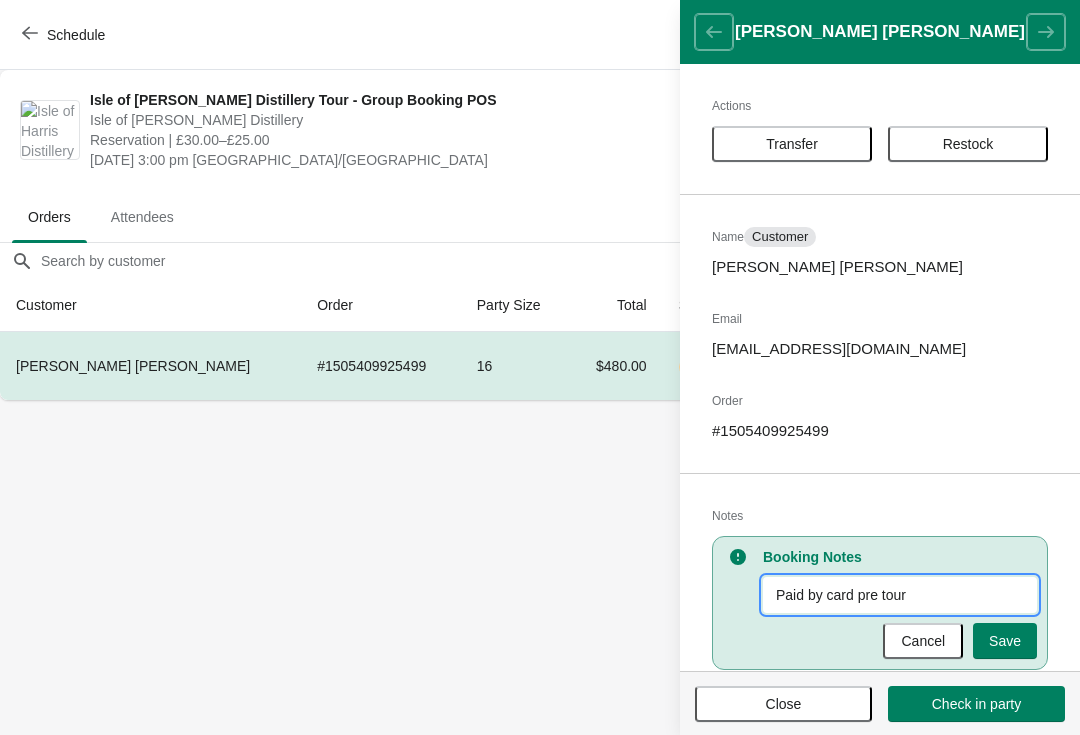 click on "Paid by card pre tour" at bounding box center (900, 595) 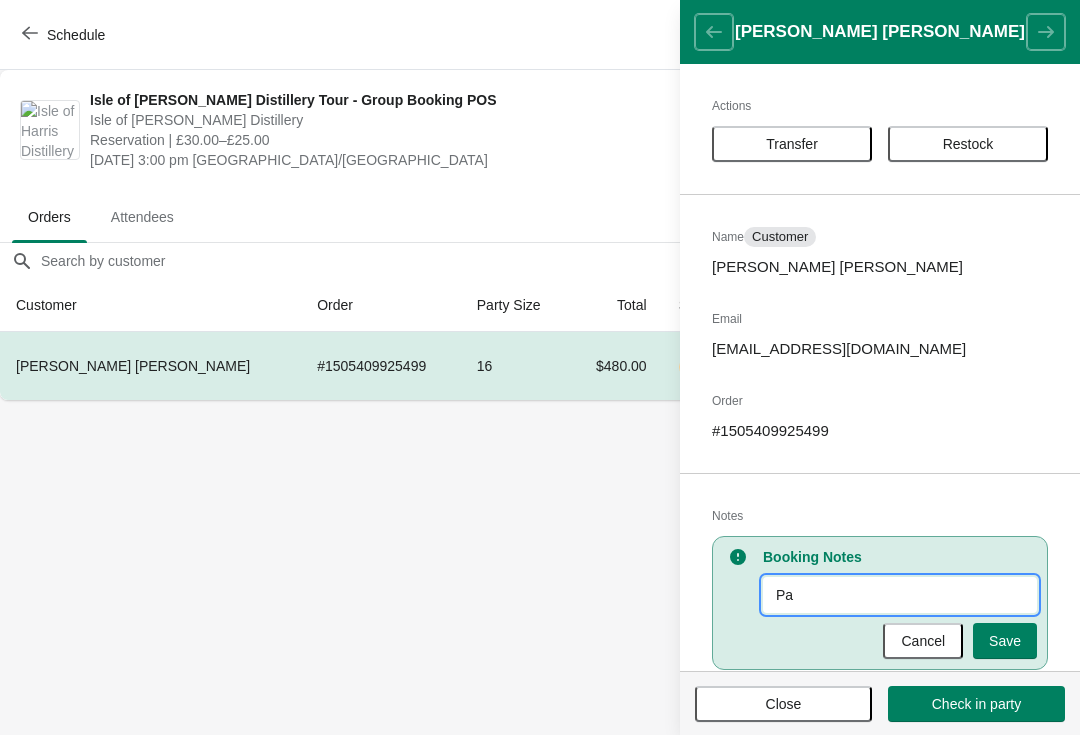 type on "P" 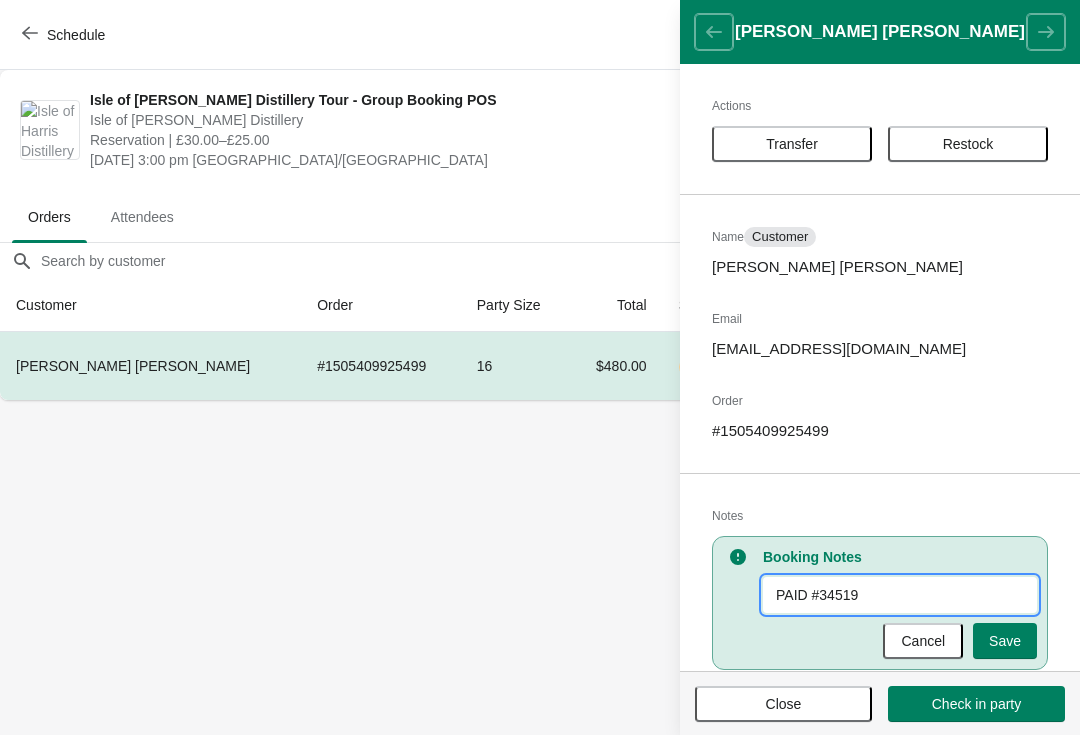 type on "PAID #345199" 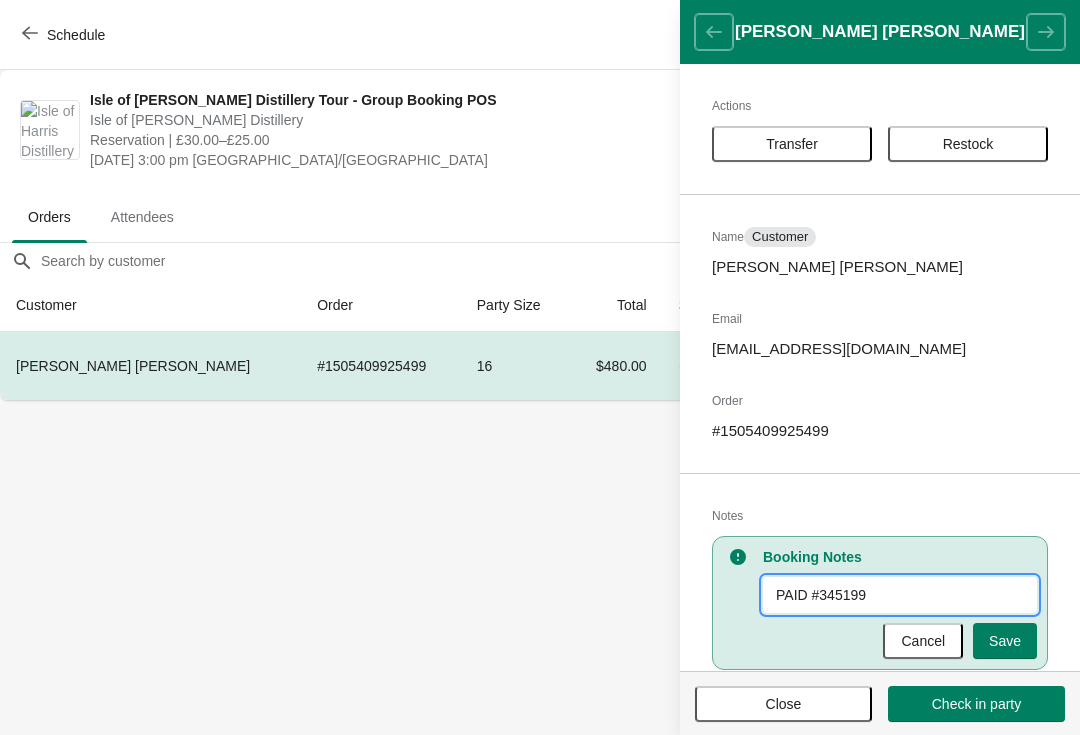 click on "Save" at bounding box center [1005, 641] 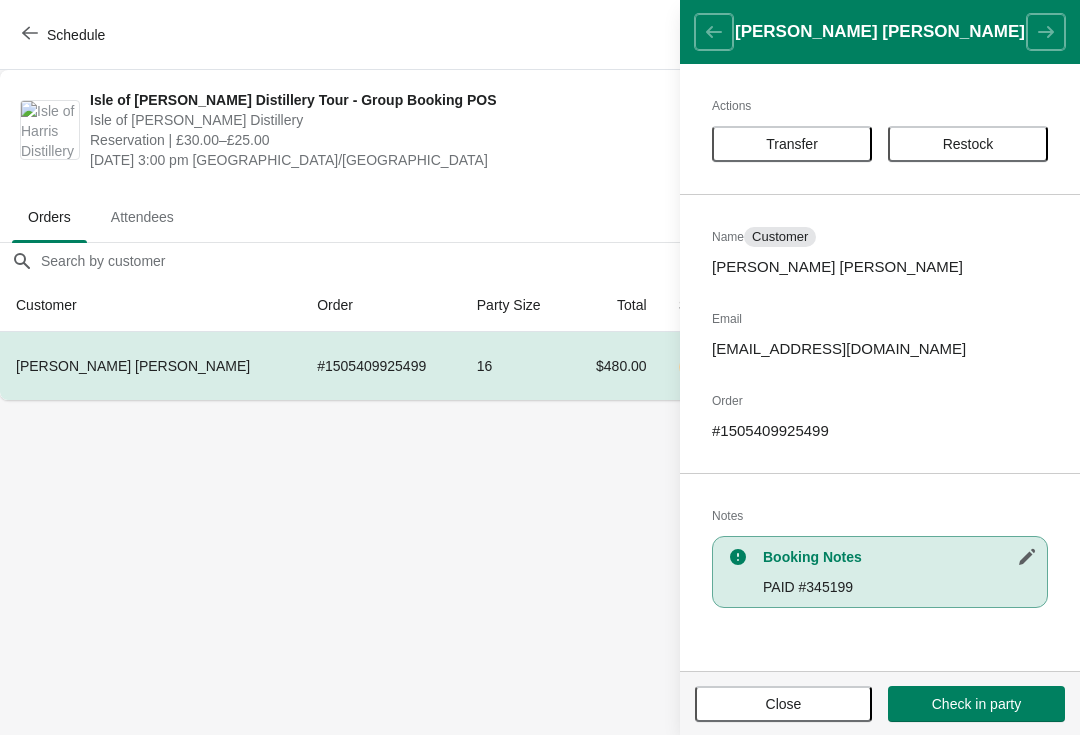 click on "Close" at bounding box center (783, 704) 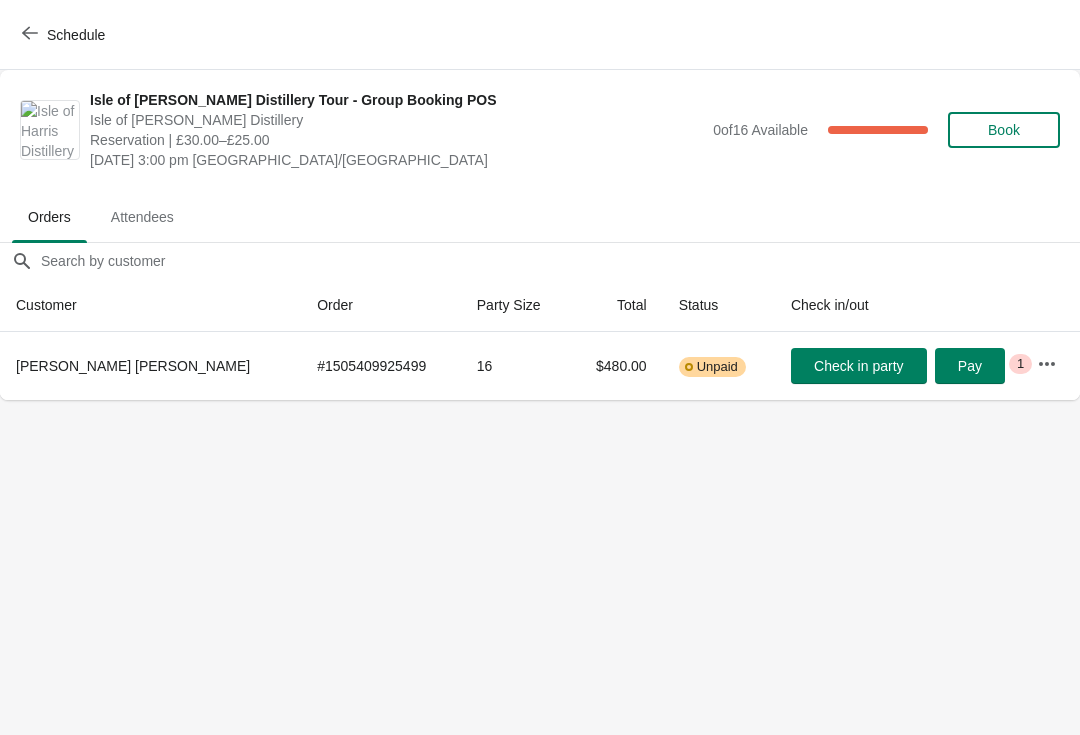 click on "Schedule" at bounding box center [76, 35] 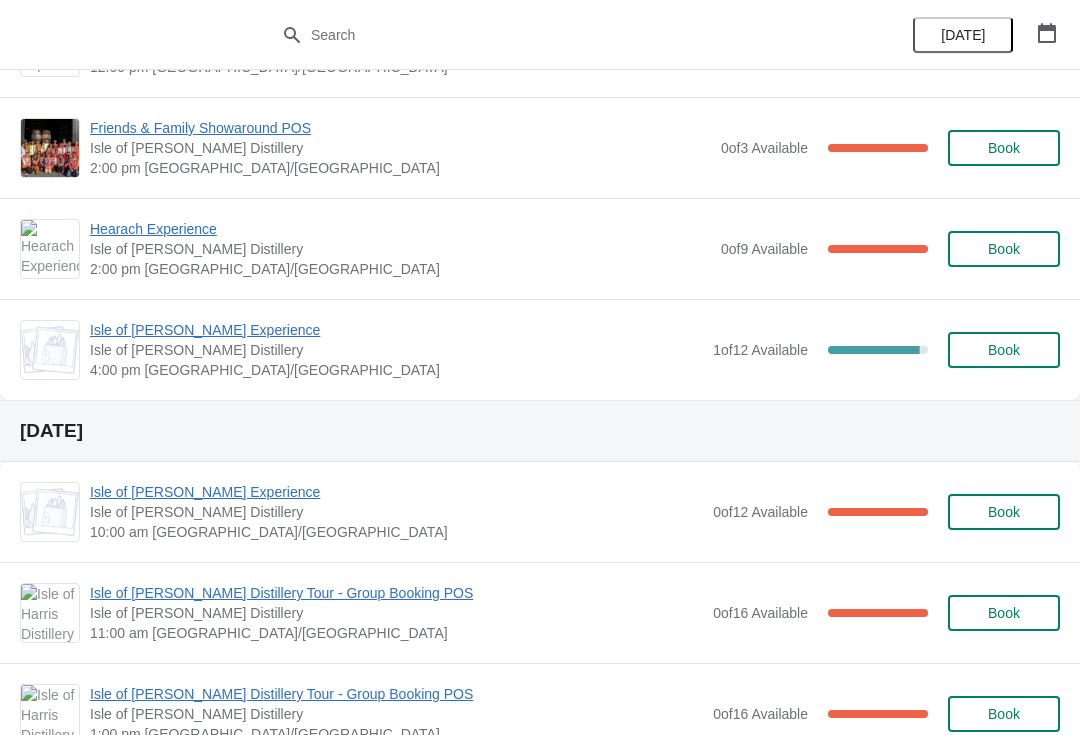 scroll, scrollTop: 290, scrollLeft: 0, axis: vertical 